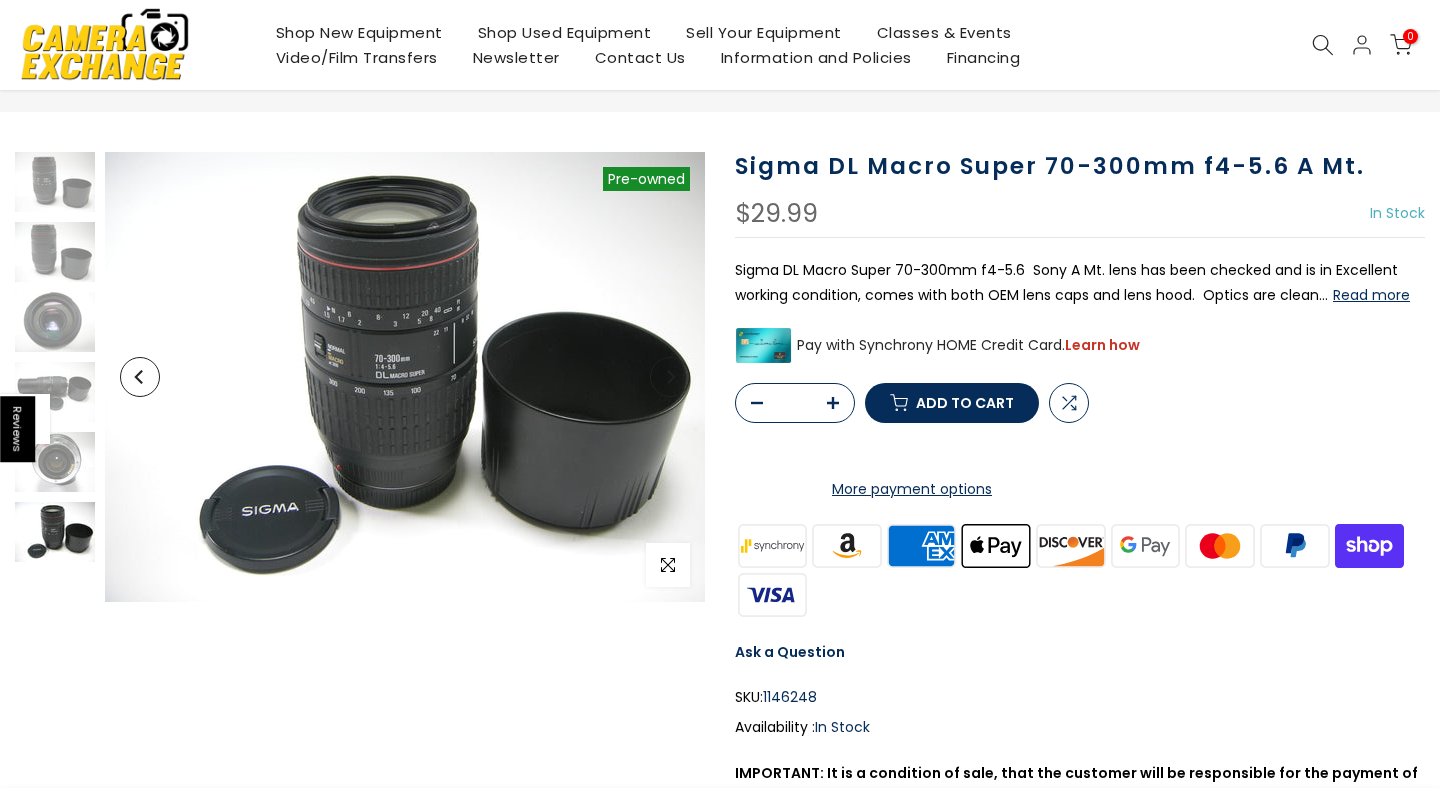 scroll, scrollTop: 85, scrollLeft: 0, axis: vertical 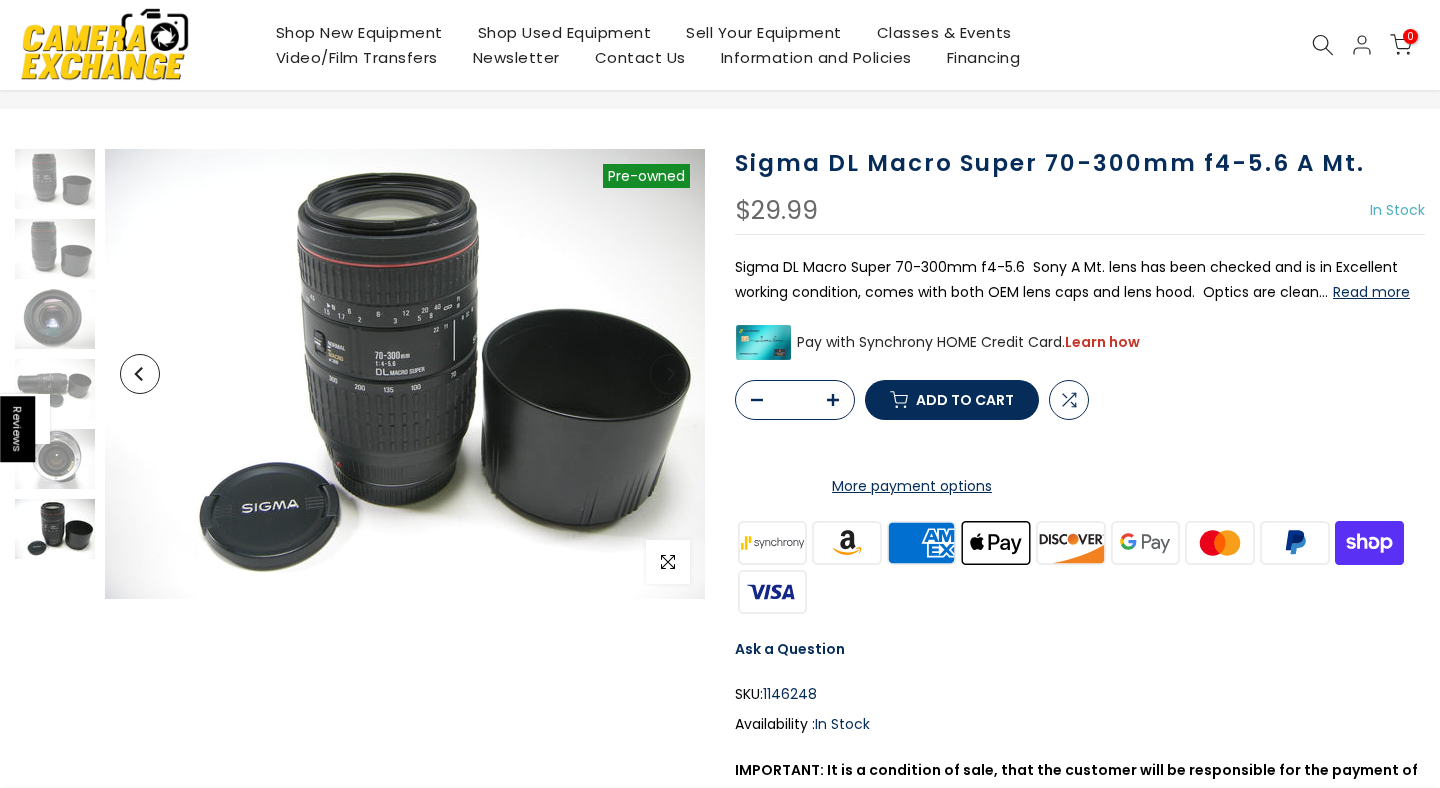click on "Add to cart" at bounding box center (965, 400) 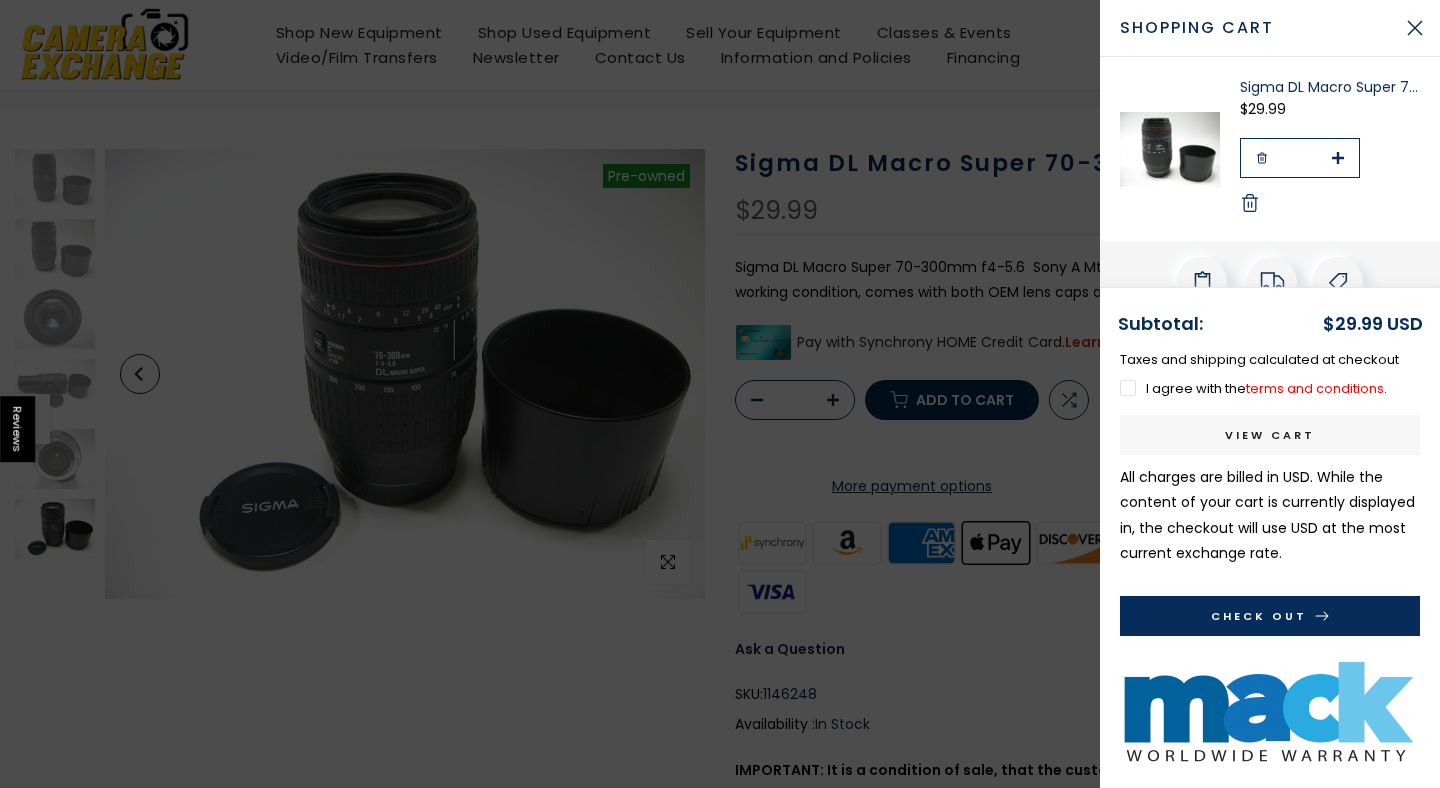 scroll, scrollTop: 84, scrollLeft: 0, axis: vertical 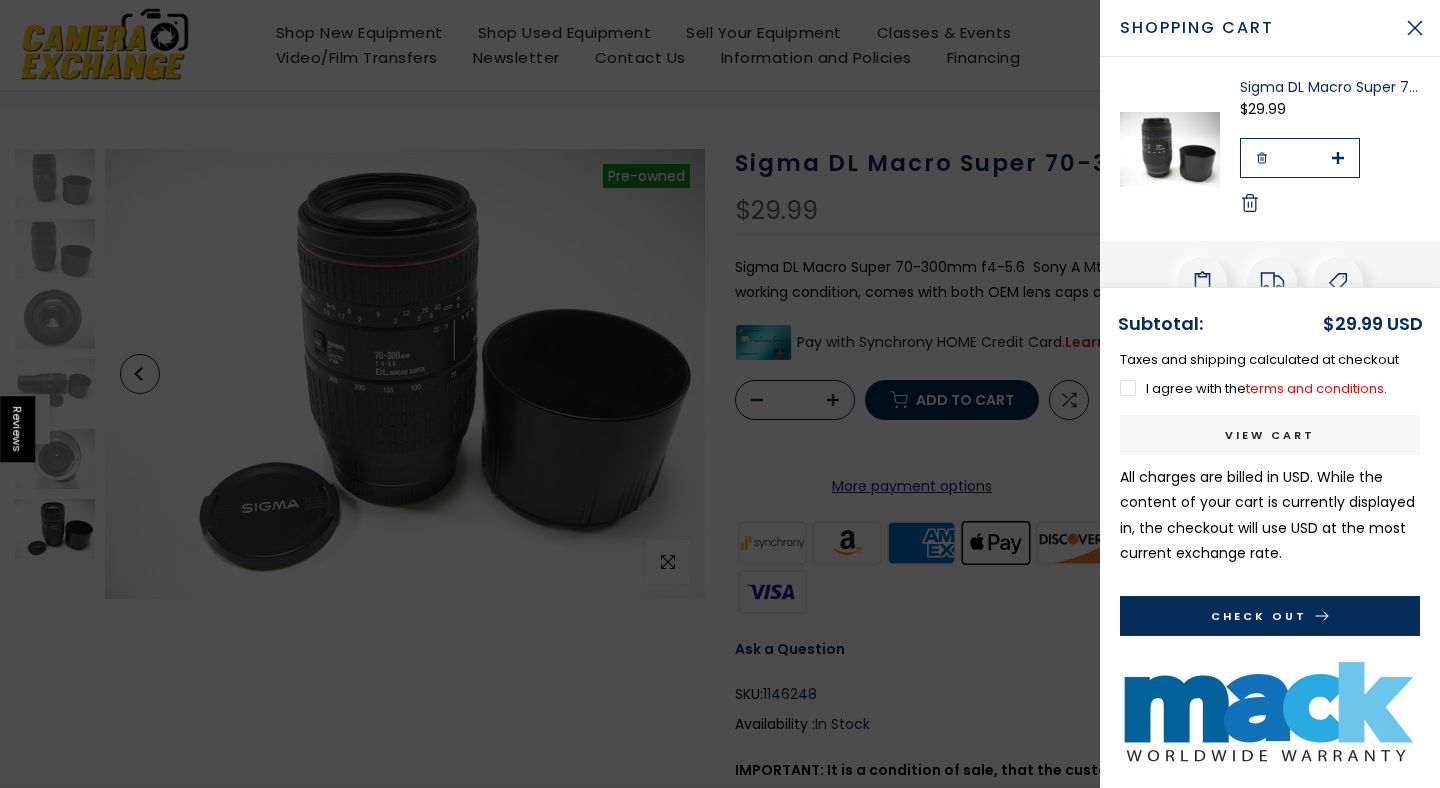 click on "View cart" at bounding box center [1270, 435] 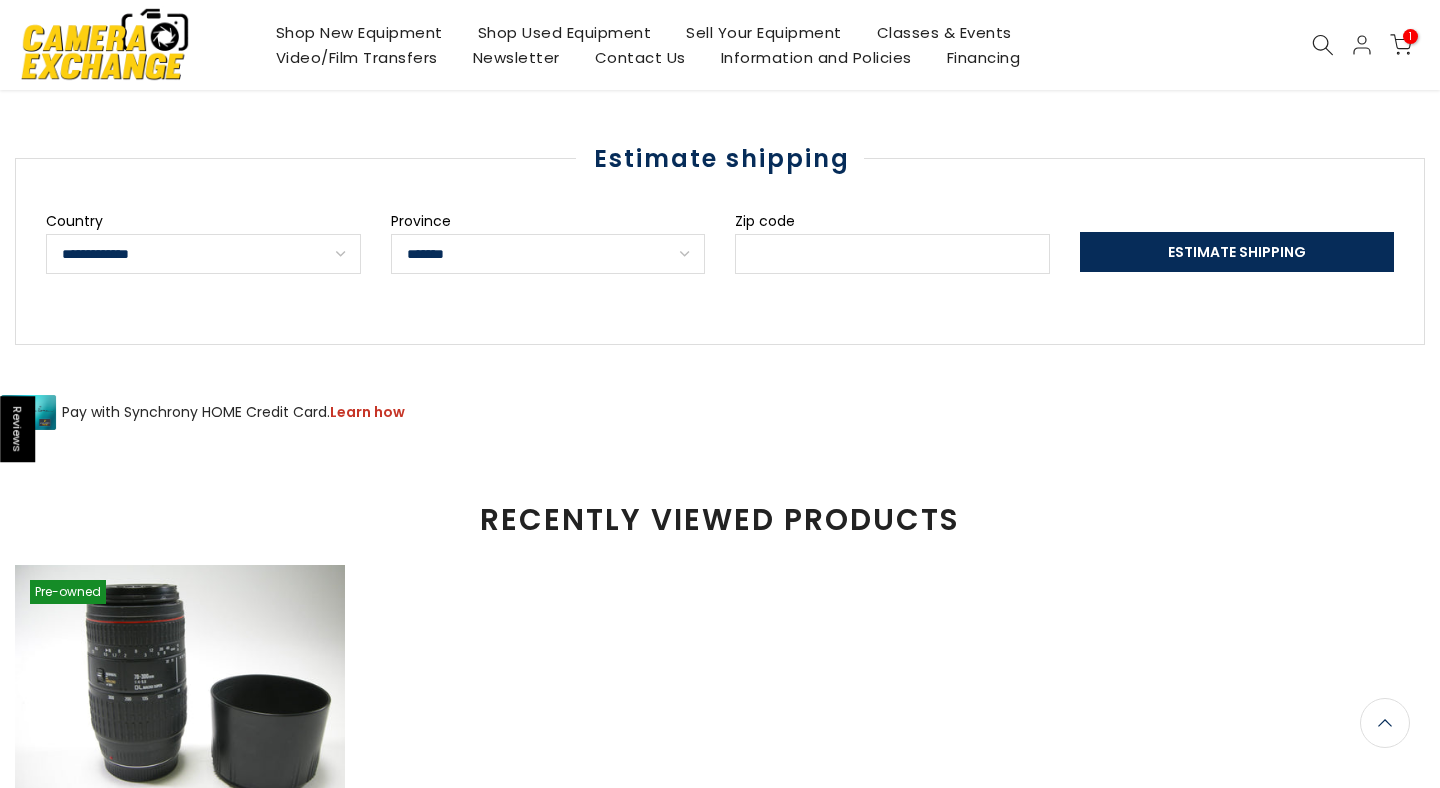scroll, scrollTop: 870, scrollLeft: 0, axis: vertical 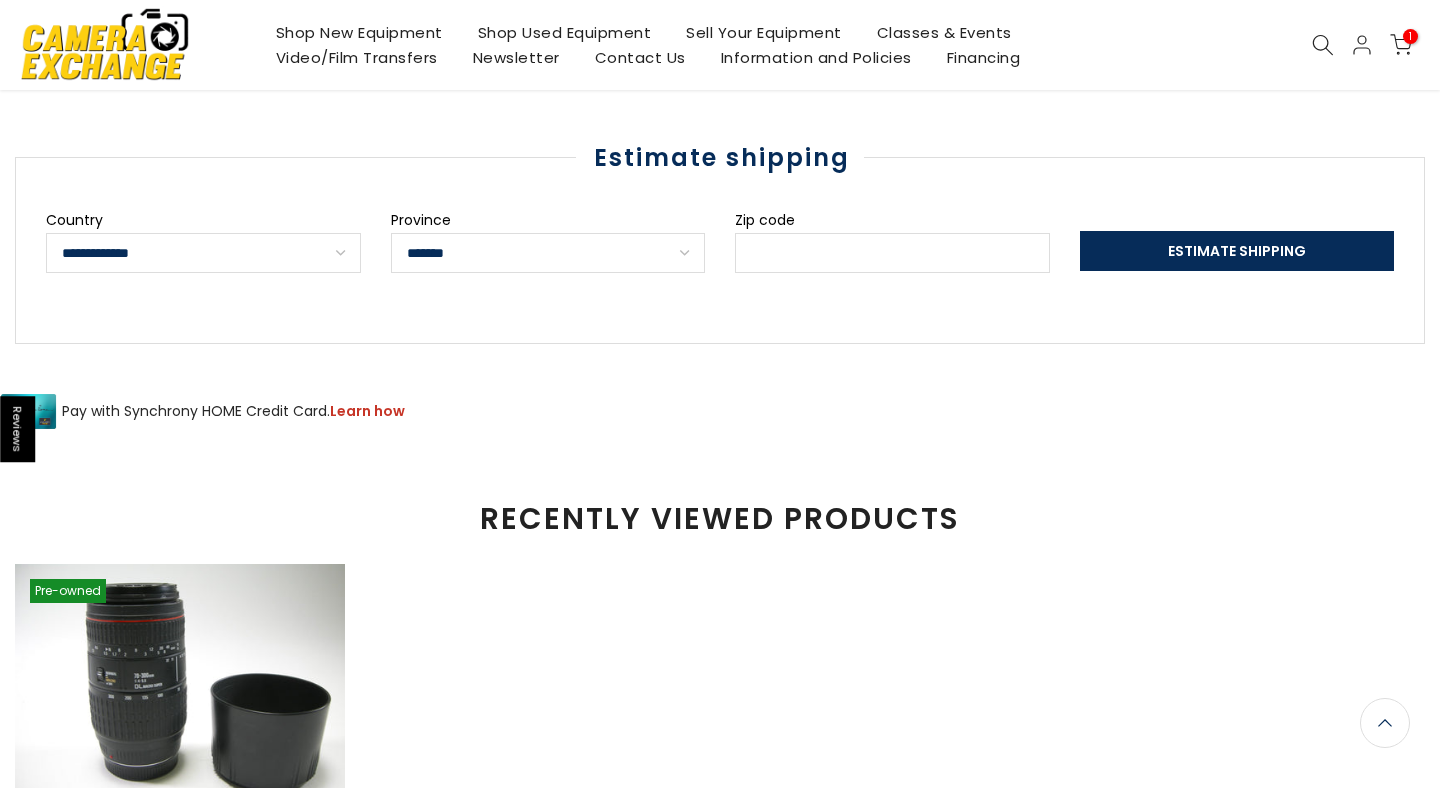 click on "**********" at bounding box center (548, 253) 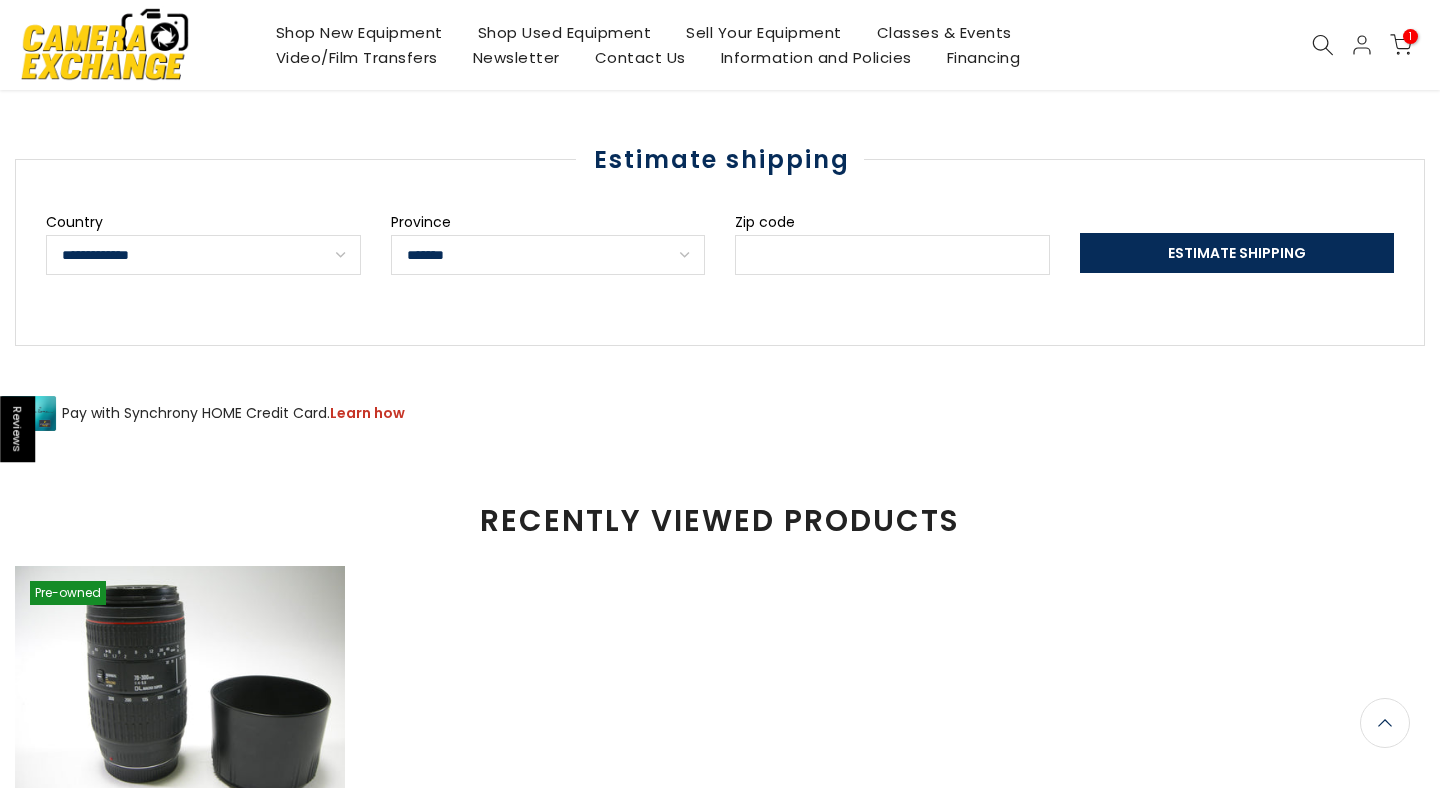 scroll, scrollTop: 872, scrollLeft: 0, axis: vertical 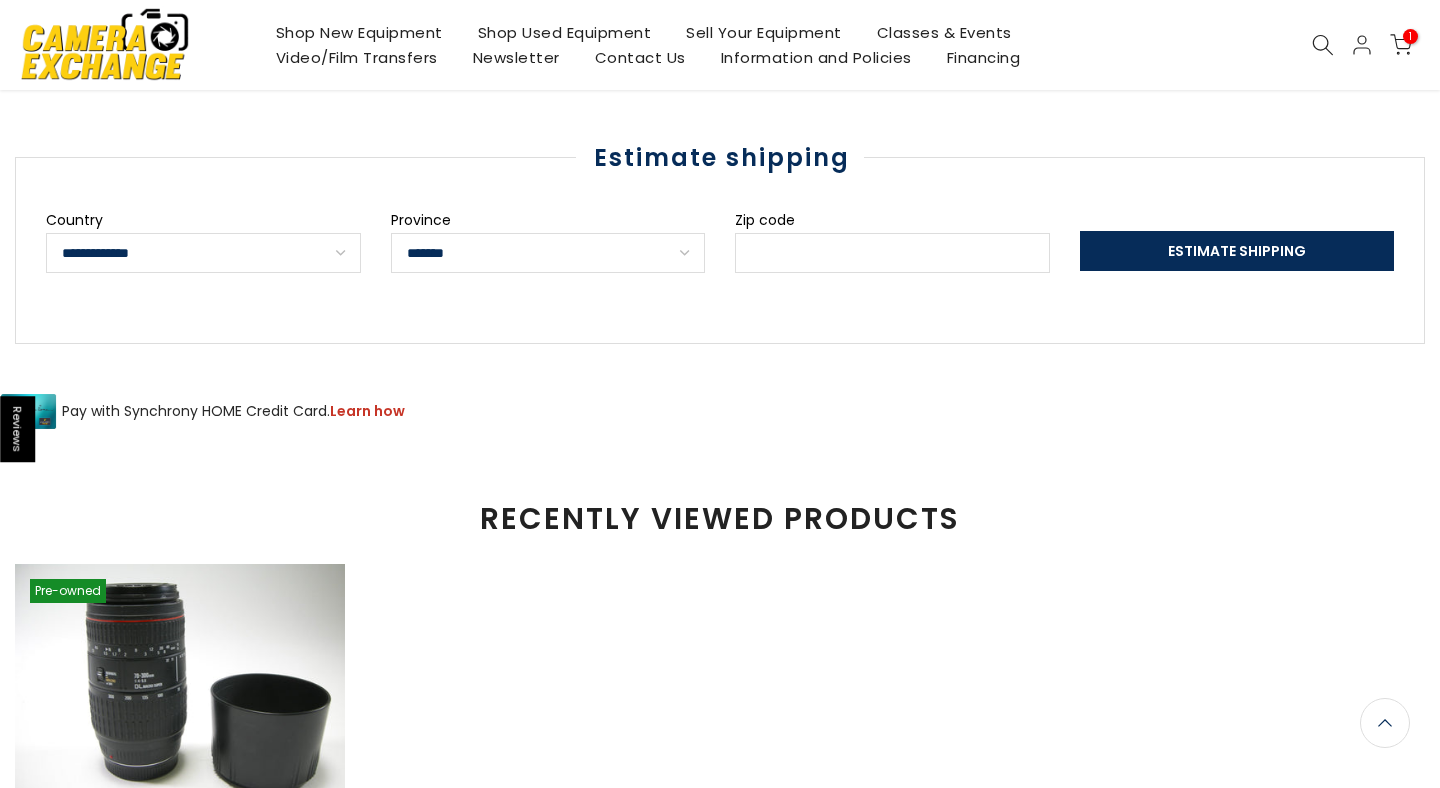 select on "**********" 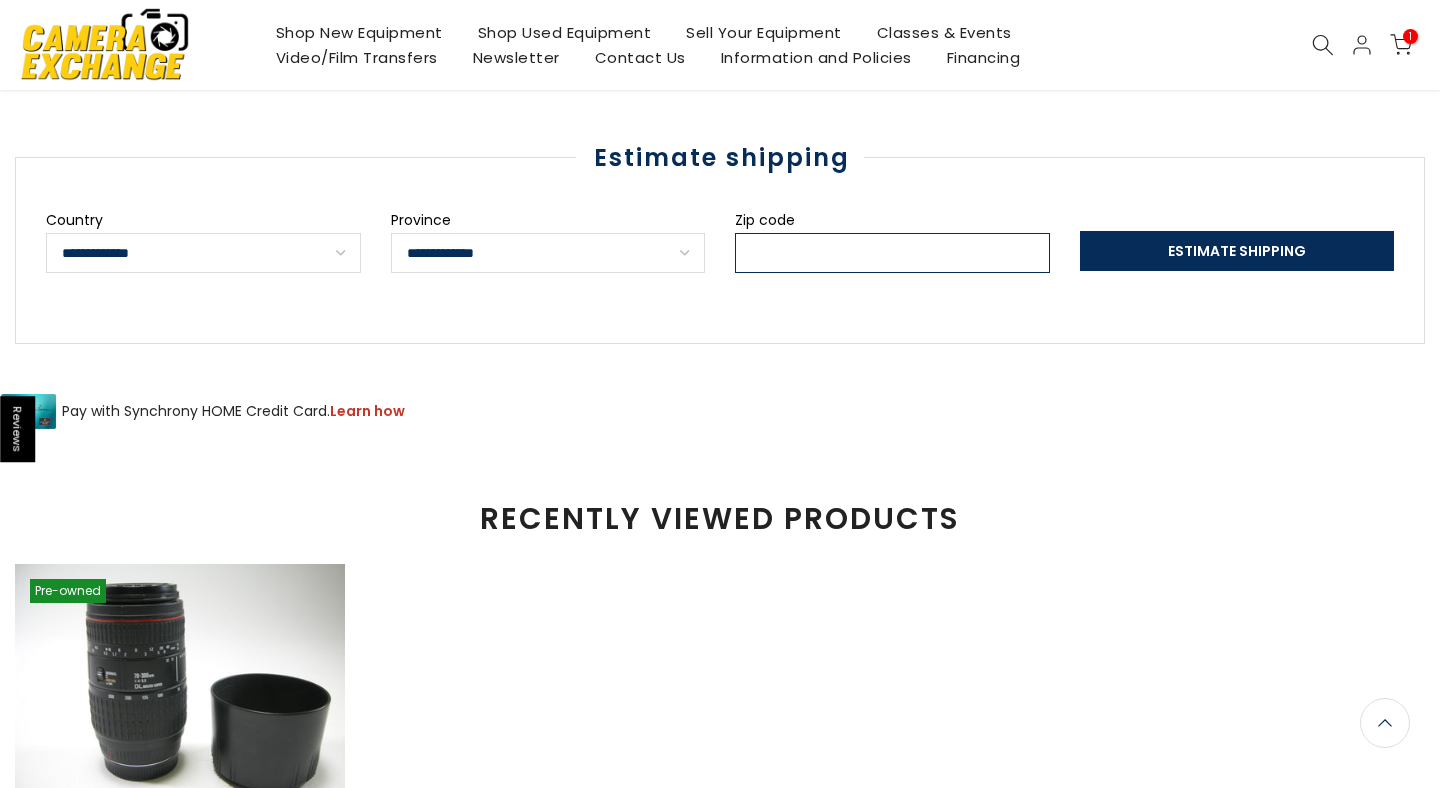 click on "Zip code" at bounding box center (892, 253) 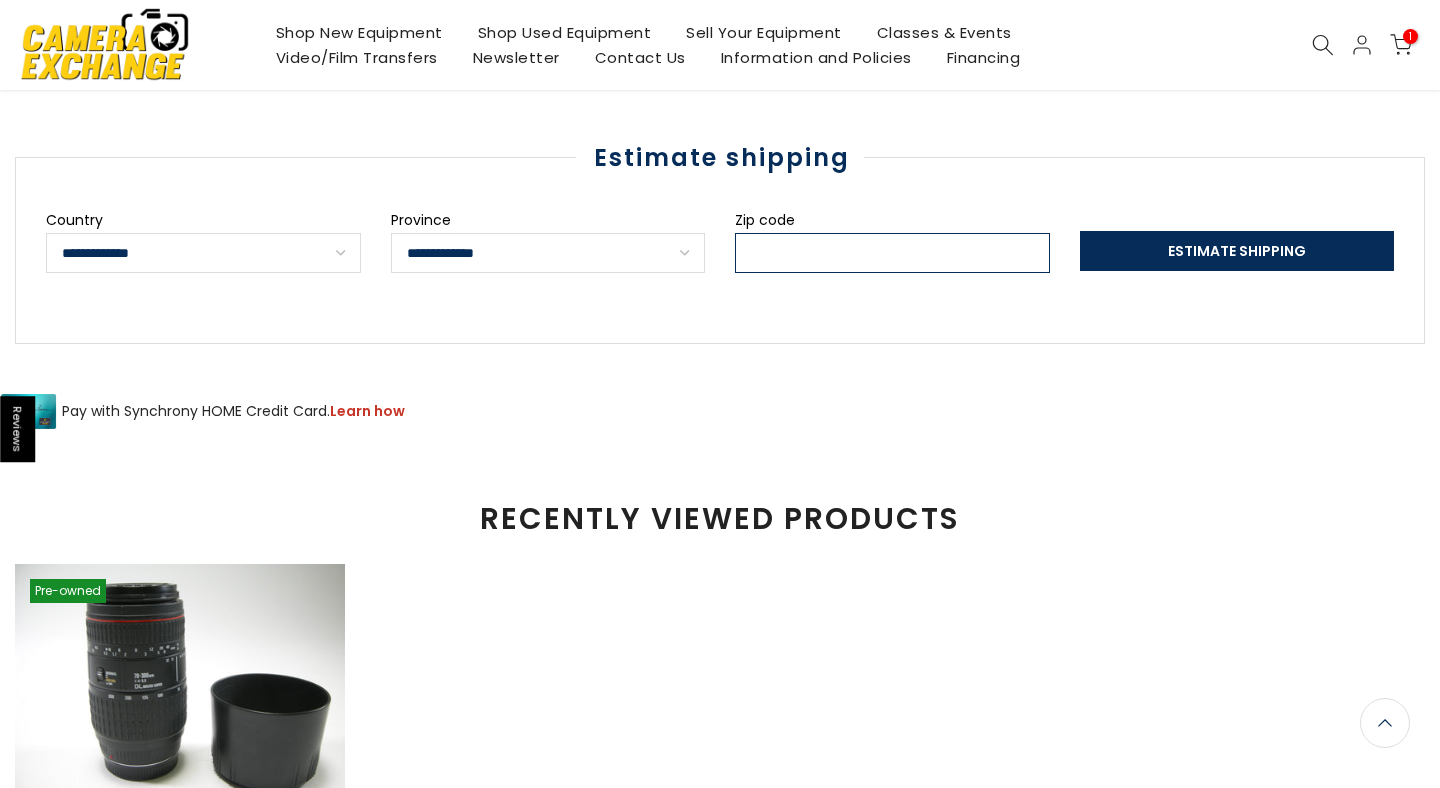 type on "*****" 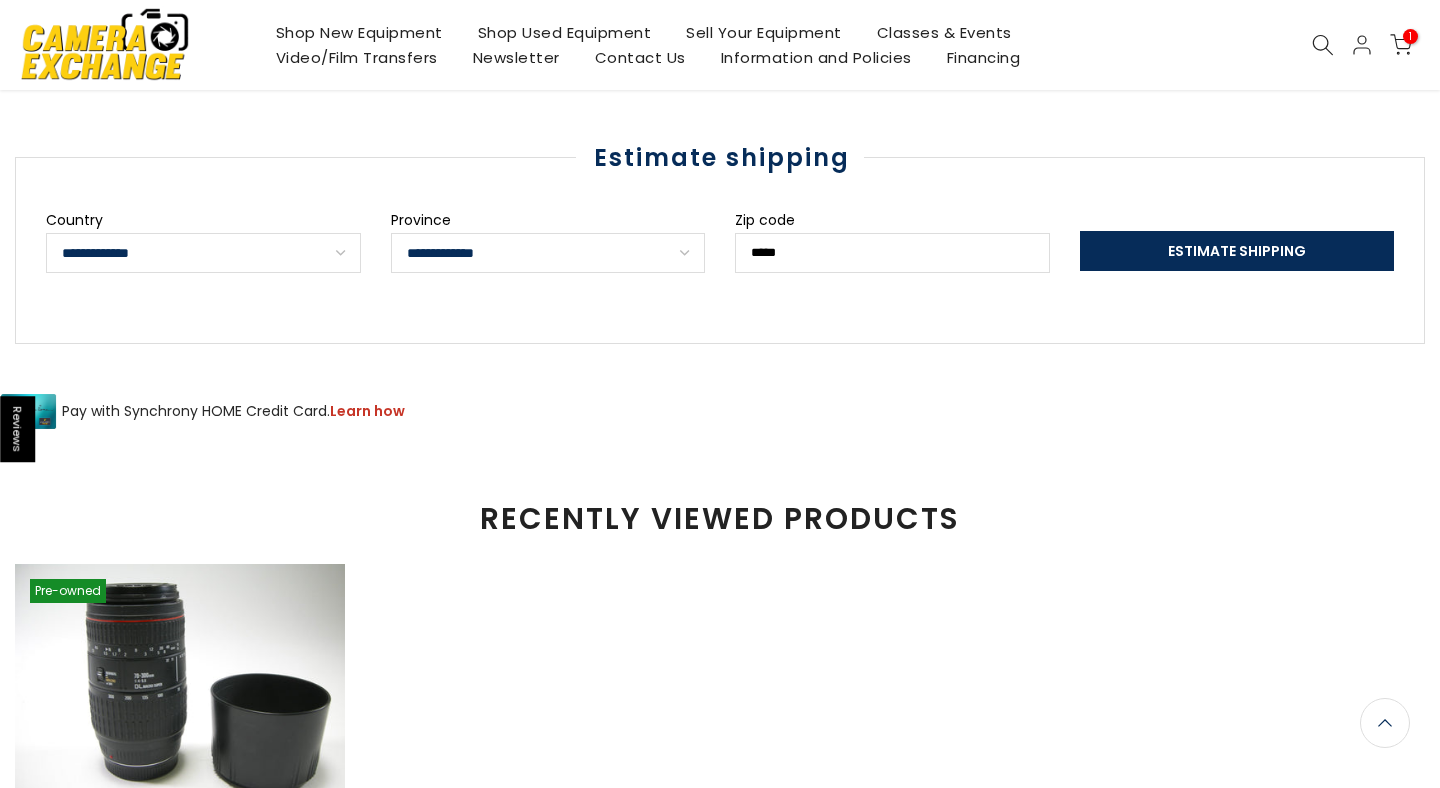 click on "Estimate Shipping" at bounding box center (1237, 251) 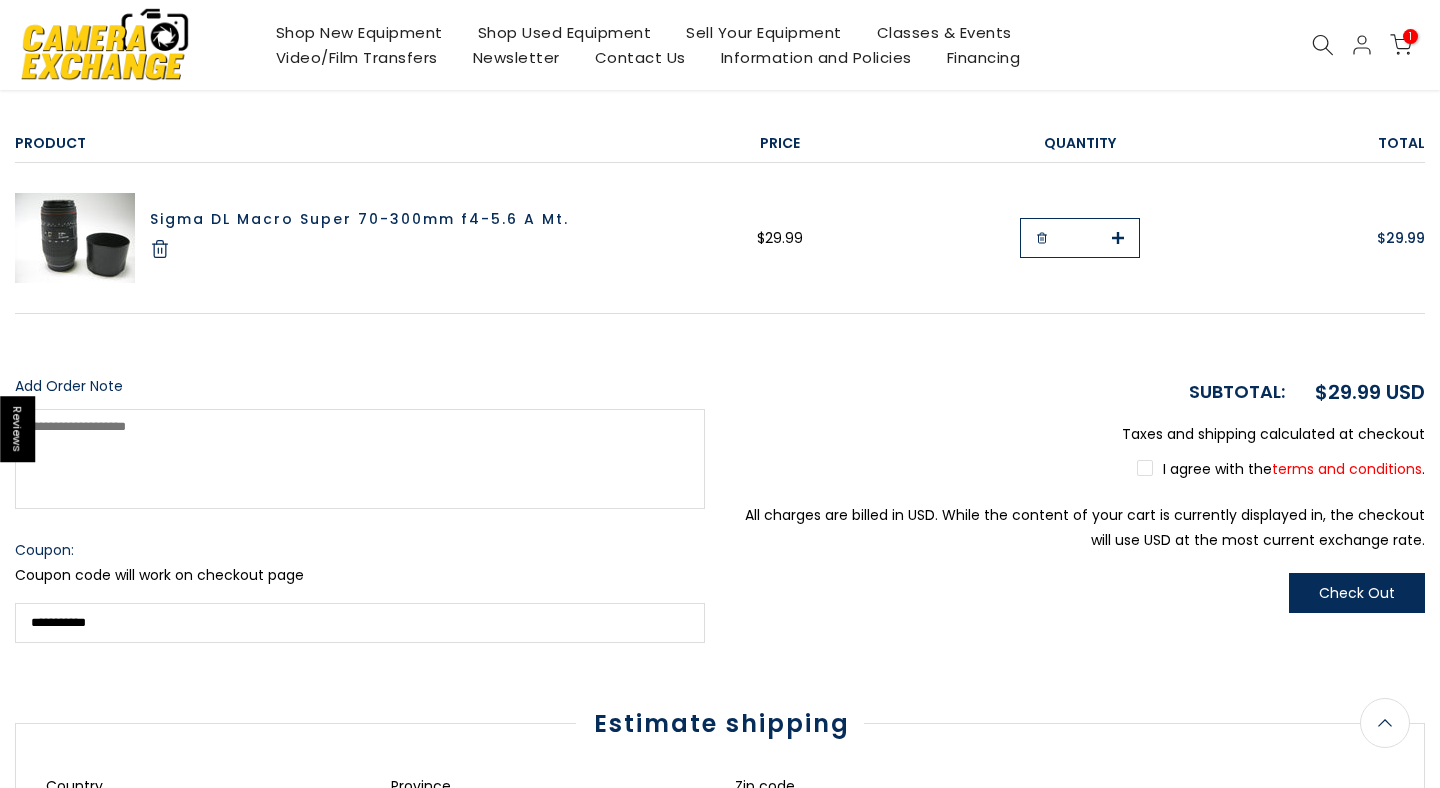 scroll, scrollTop: 326, scrollLeft: 0, axis: vertical 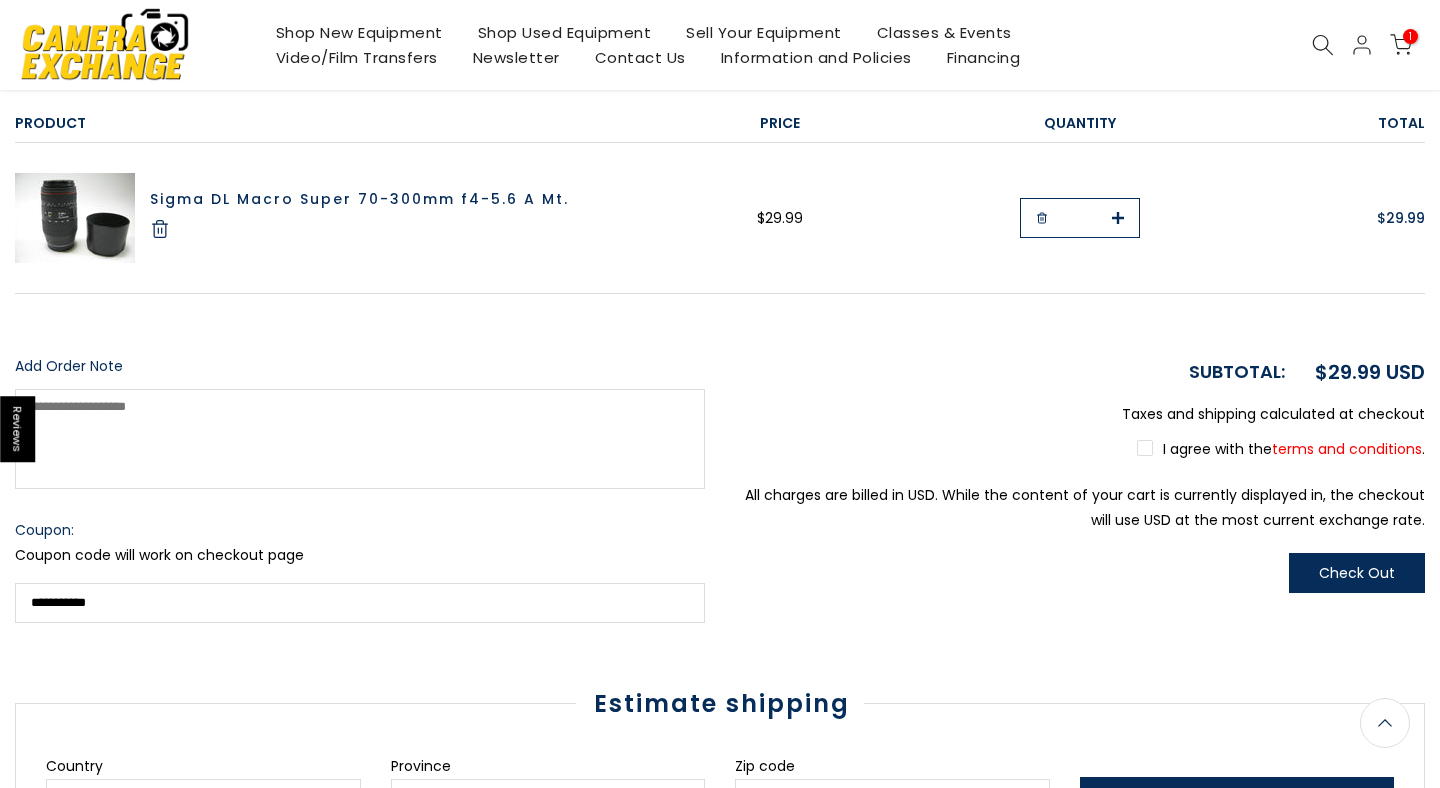click on "Subtotal:
$29.99 USD
Taxes and shipping calculated at checkout
I agree with the  terms and conditions .
All charges are billed in USD. While the content of your cart is currently displayed in  , the checkout will use USD at the most current exchange rate. Check Out" at bounding box center [1080, 488] 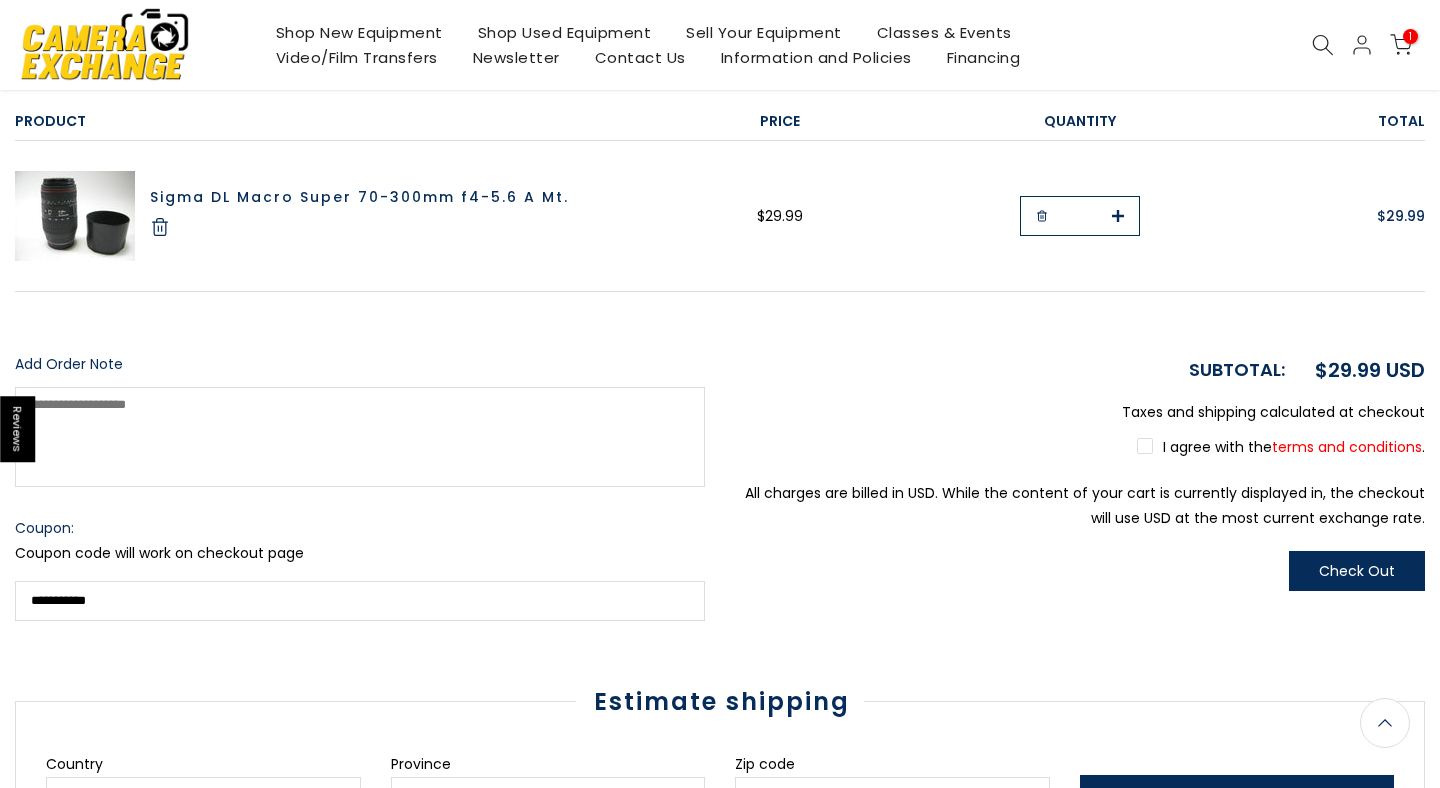 click on "Check Out" at bounding box center (1357, 571) 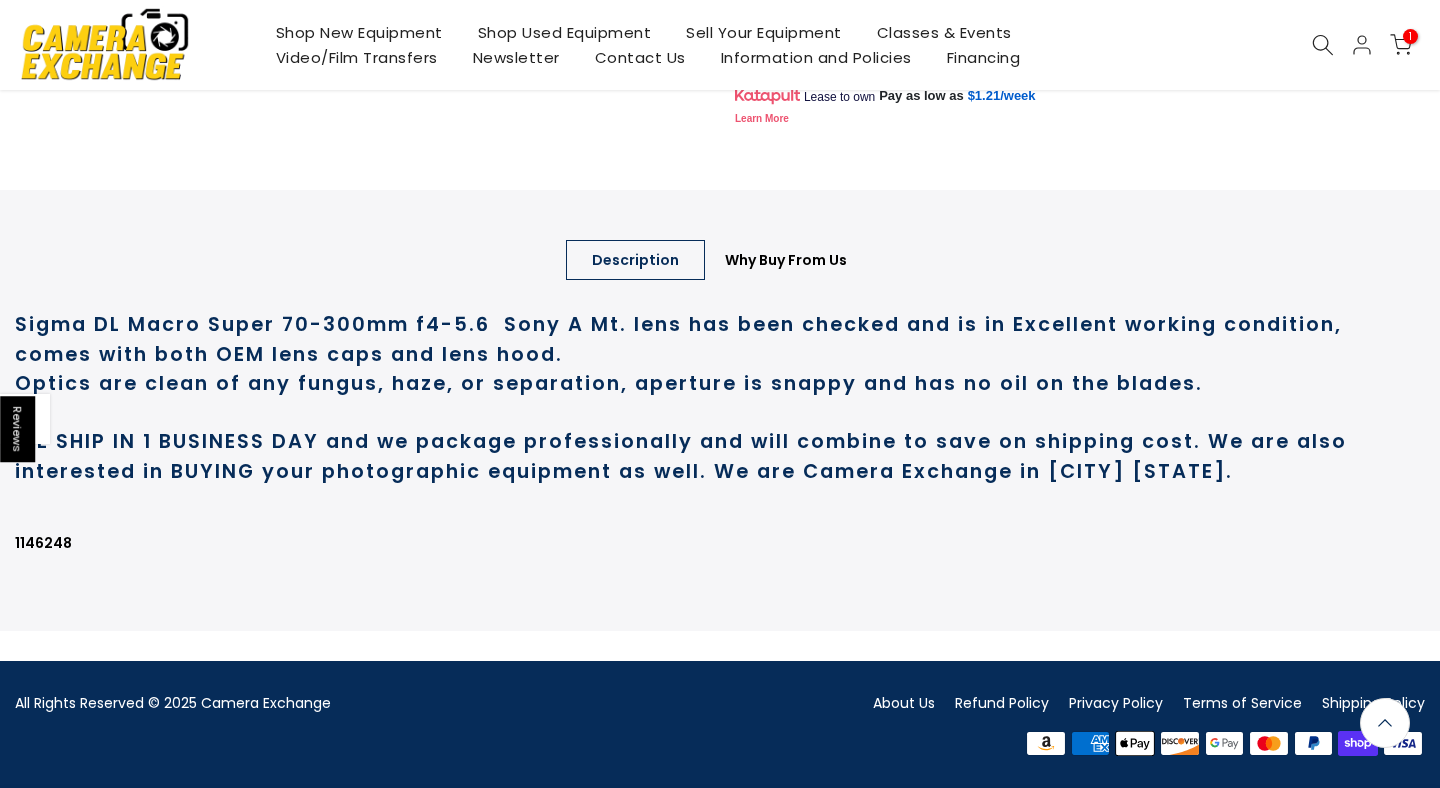 scroll, scrollTop: 887, scrollLeft: 0, axis: vertical 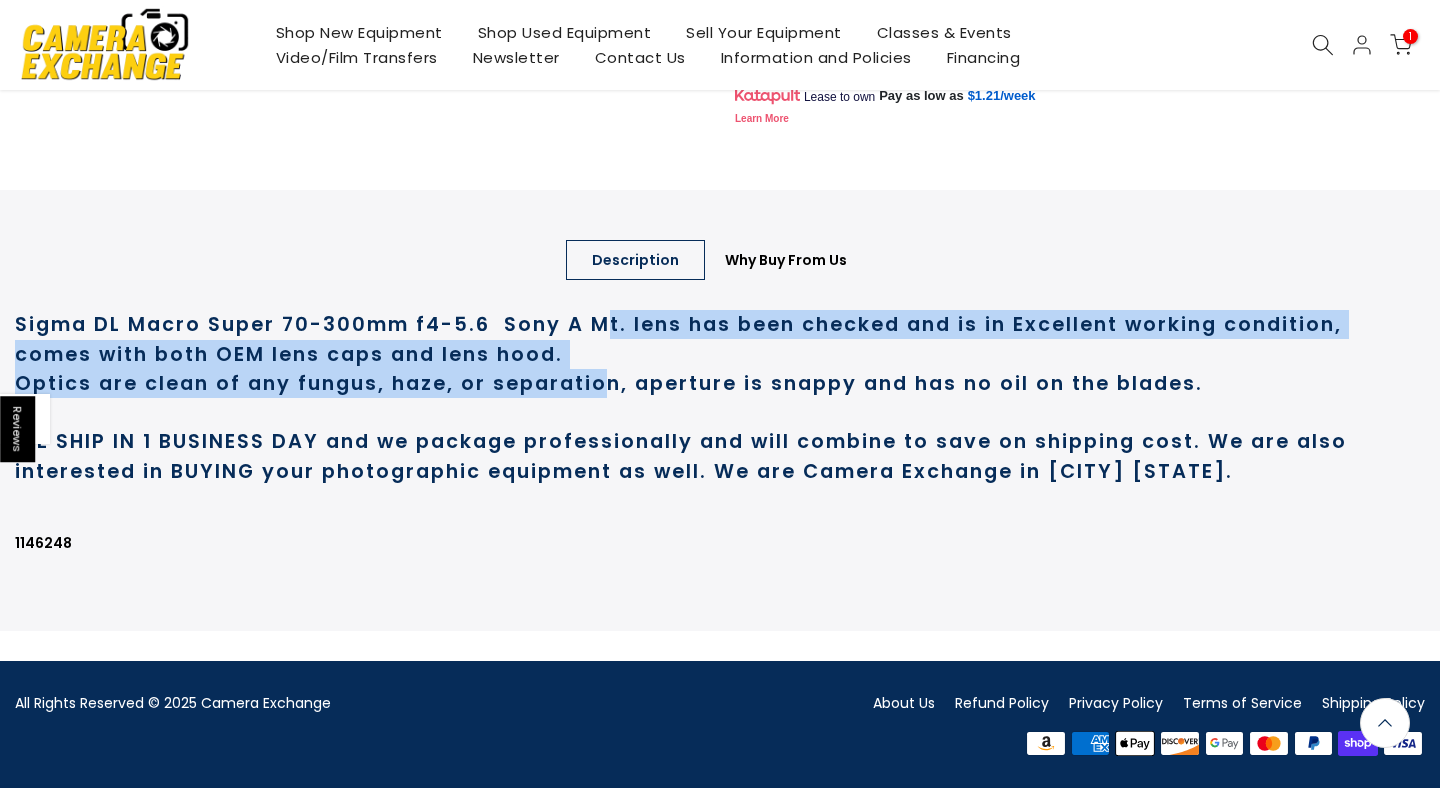drag, startPoint x: 605, startPoint y: 292, endPoint x: 606, endPoint y: 344, distance: 52.009613 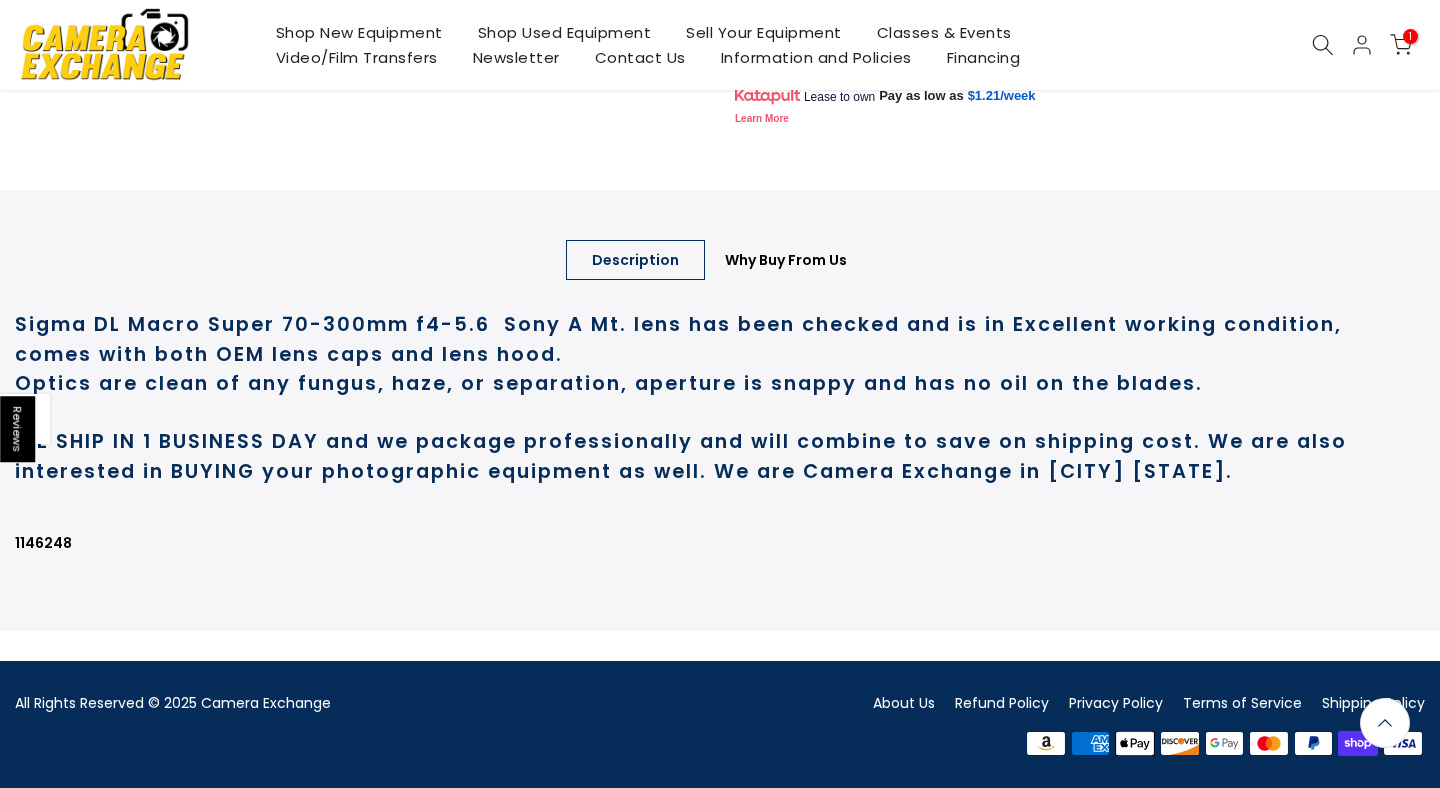 click on "Optics are clean of any fungus, haze, or separation, aperture is snappy and has no oil on the blades." at bounding box center [609, 383] 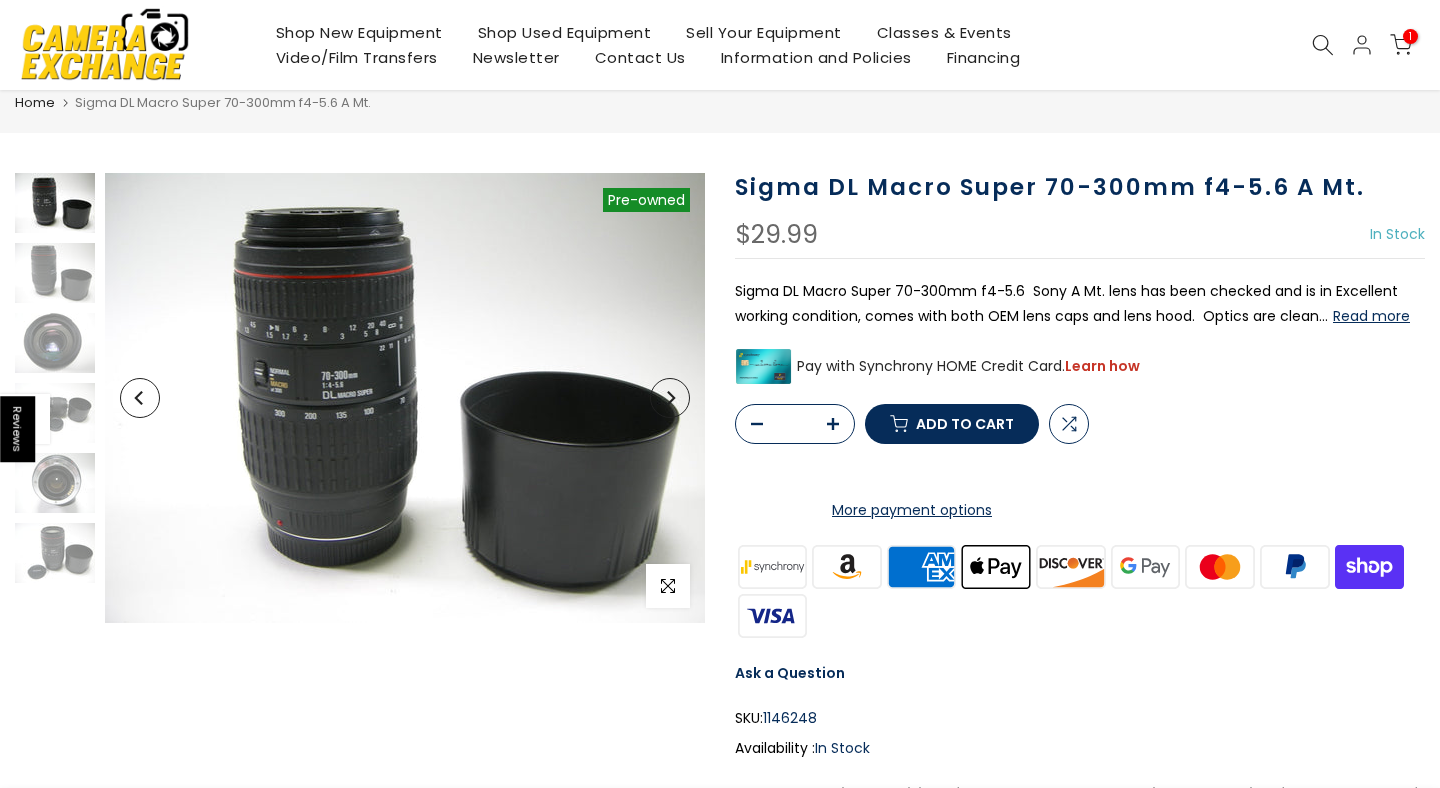 scroll, scrollTop: 0, scrollLeft: 0, axis: both 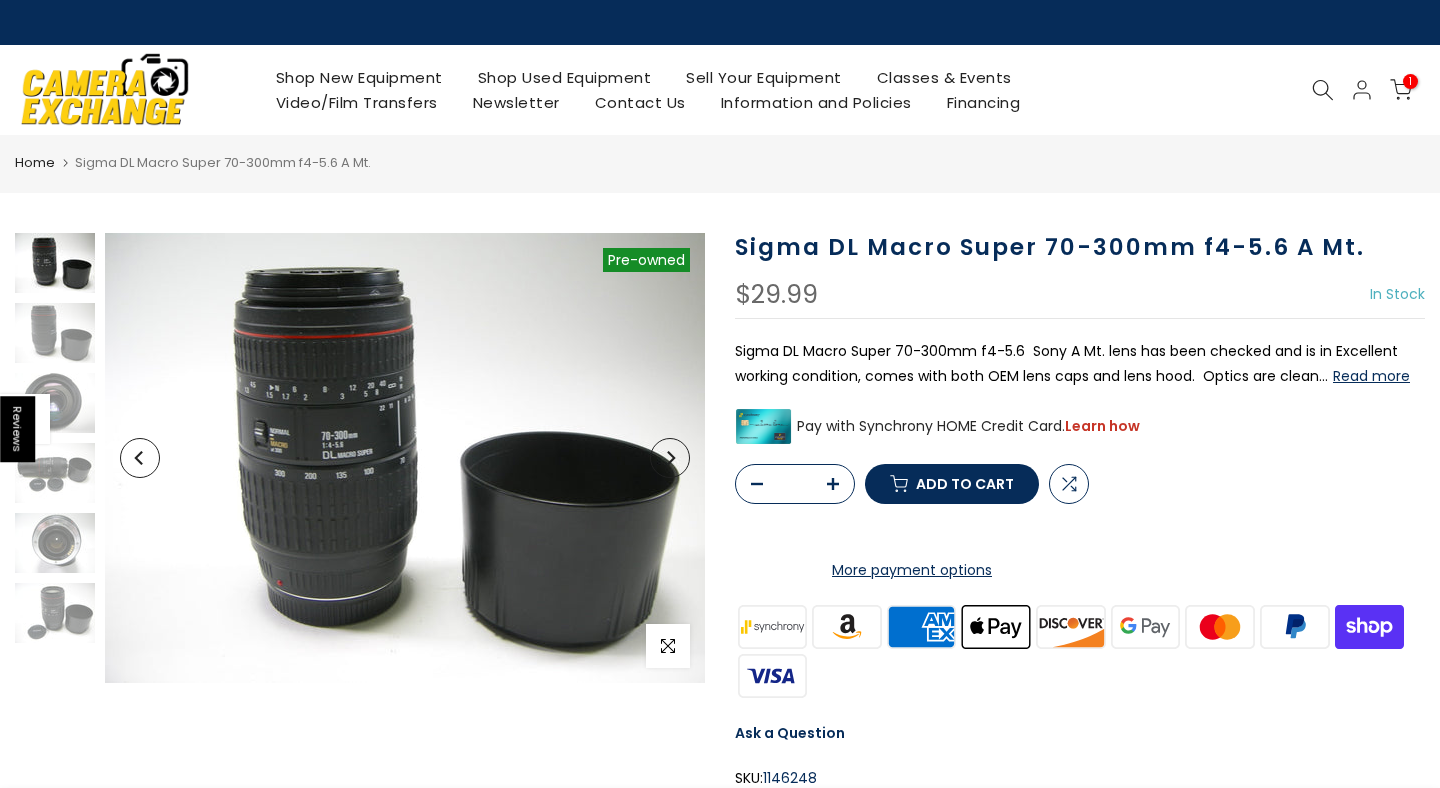 click on "Contact Us" at bounding box center (640, 102) 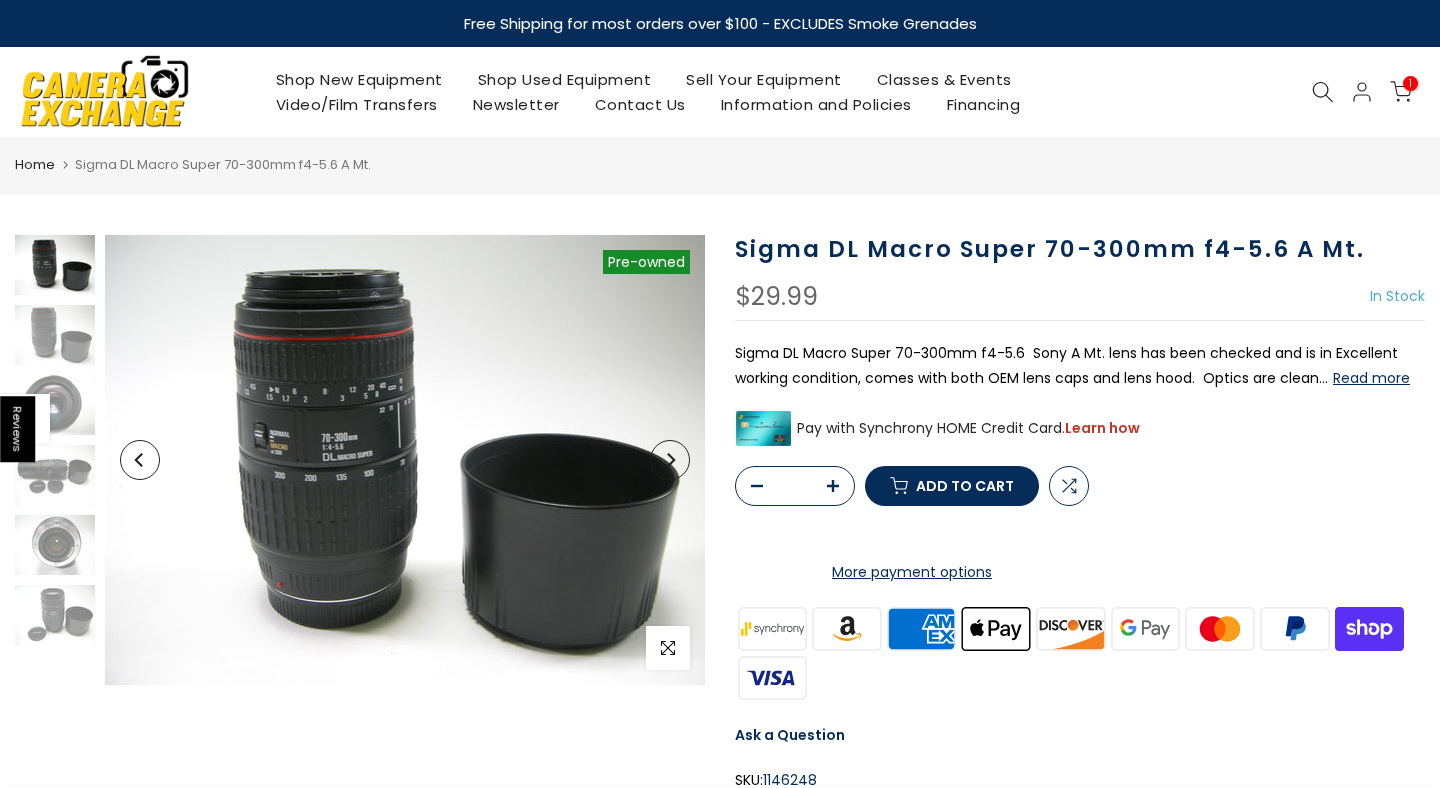 click 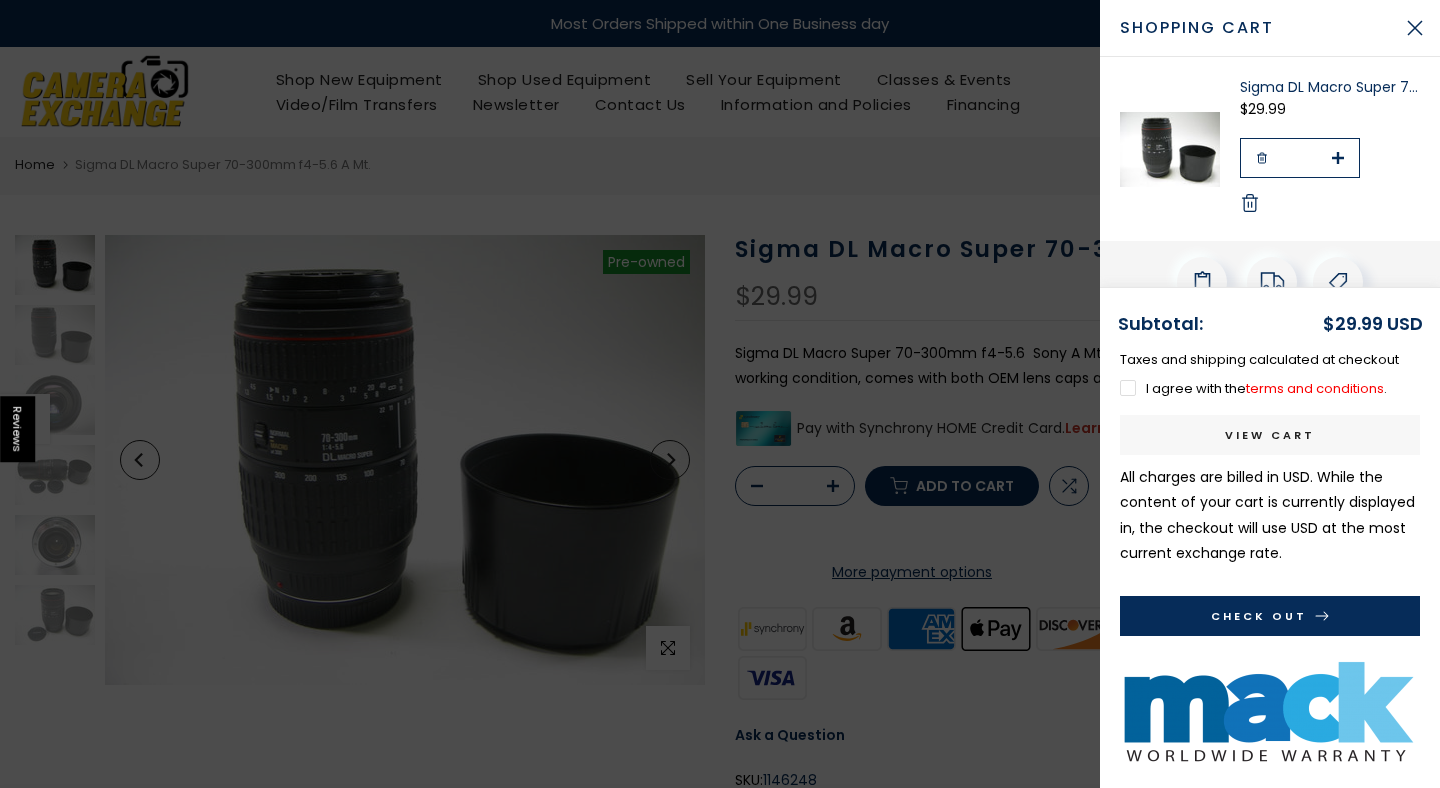 click on "Subtotal:
$29.99 USD
Taxes and shipping calculated at checkout
I agree with the  terms and conditions .
View cart  All charges are billed in USD. While the content of your cart is currently displayed in  , the checkout will use USD at the most current exchange rate. Check Out" at bounding box center (1270, 537) 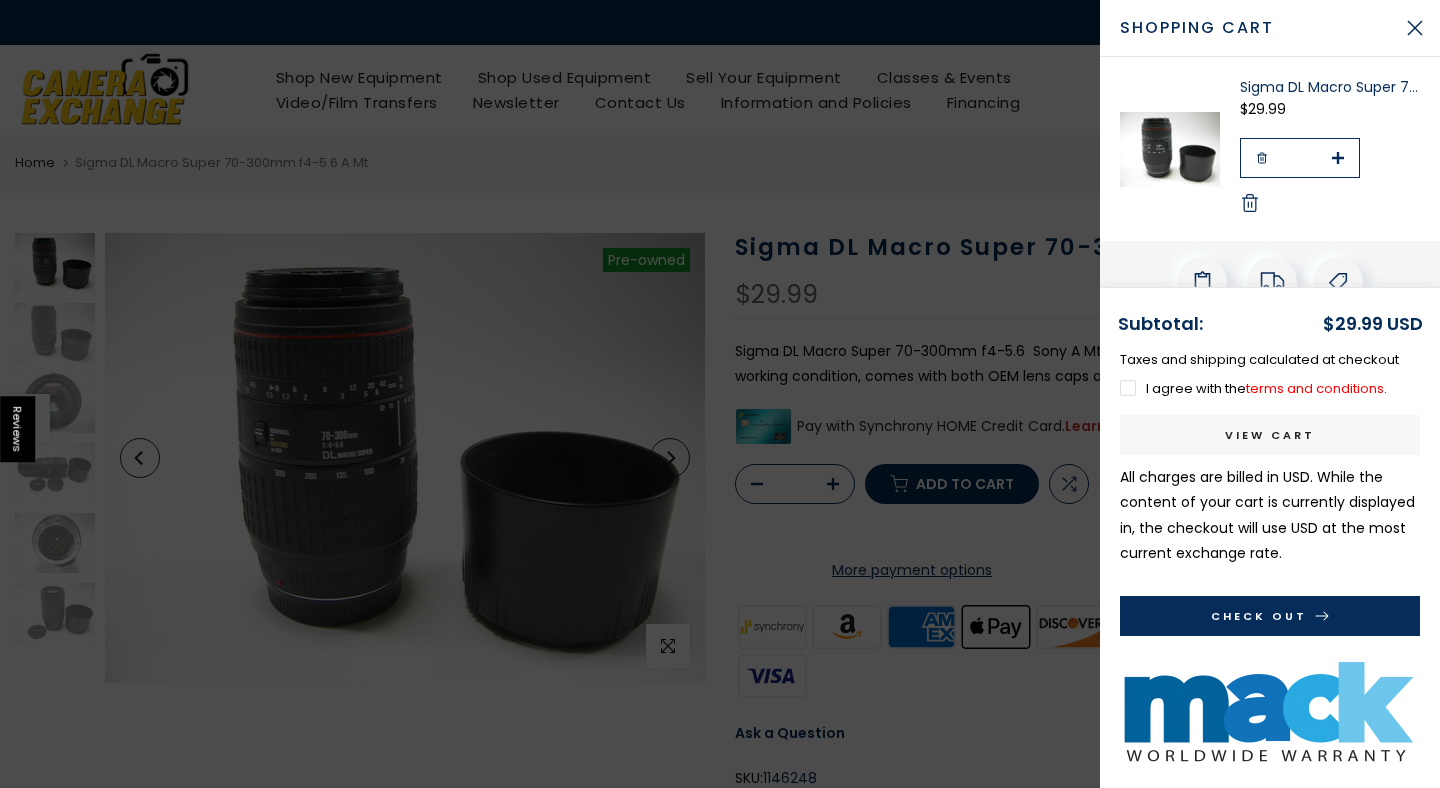 click on "I agree with the  terms and conditions ." at bounding box center (1253, 388) 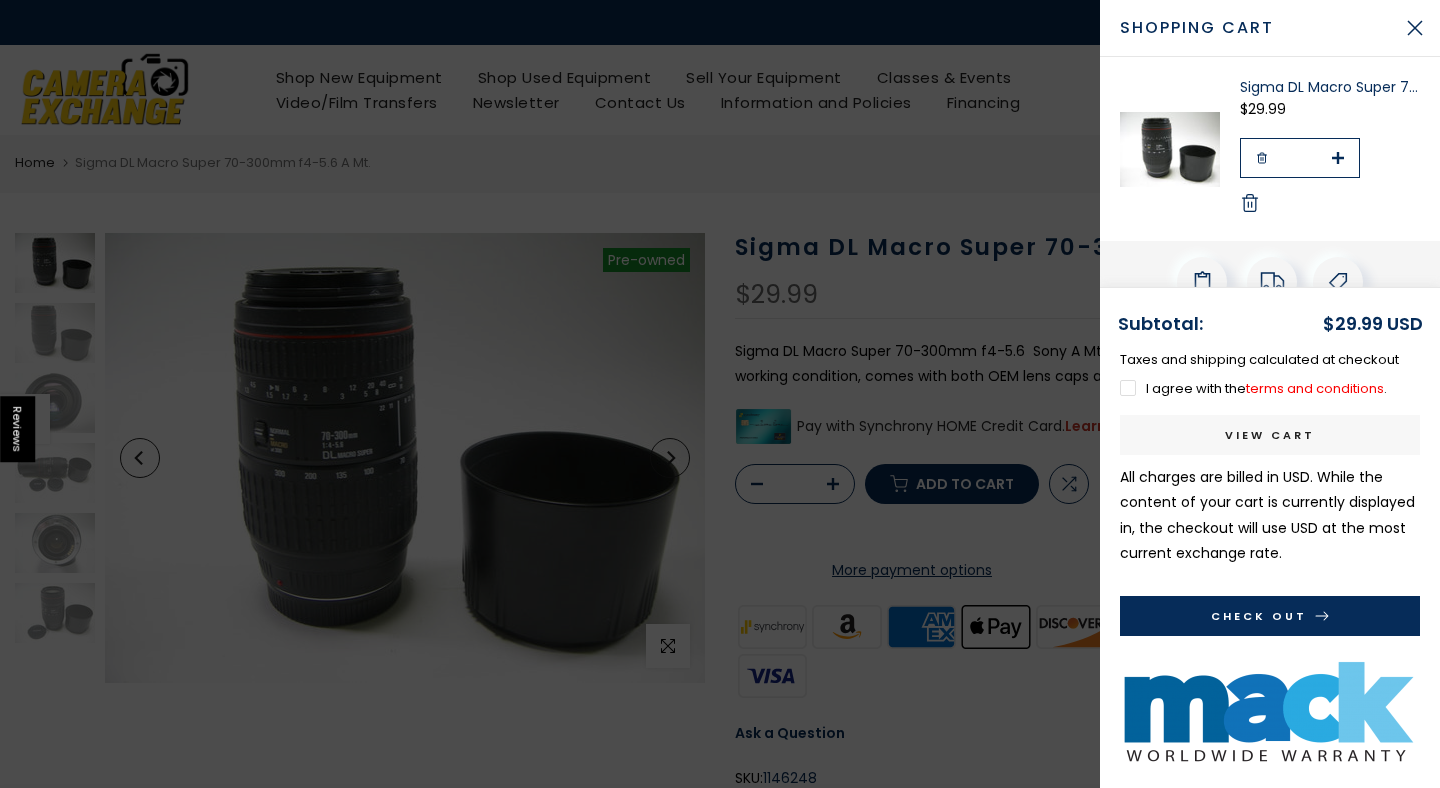 click on "Check Out" at bounding box center [1270, 616] 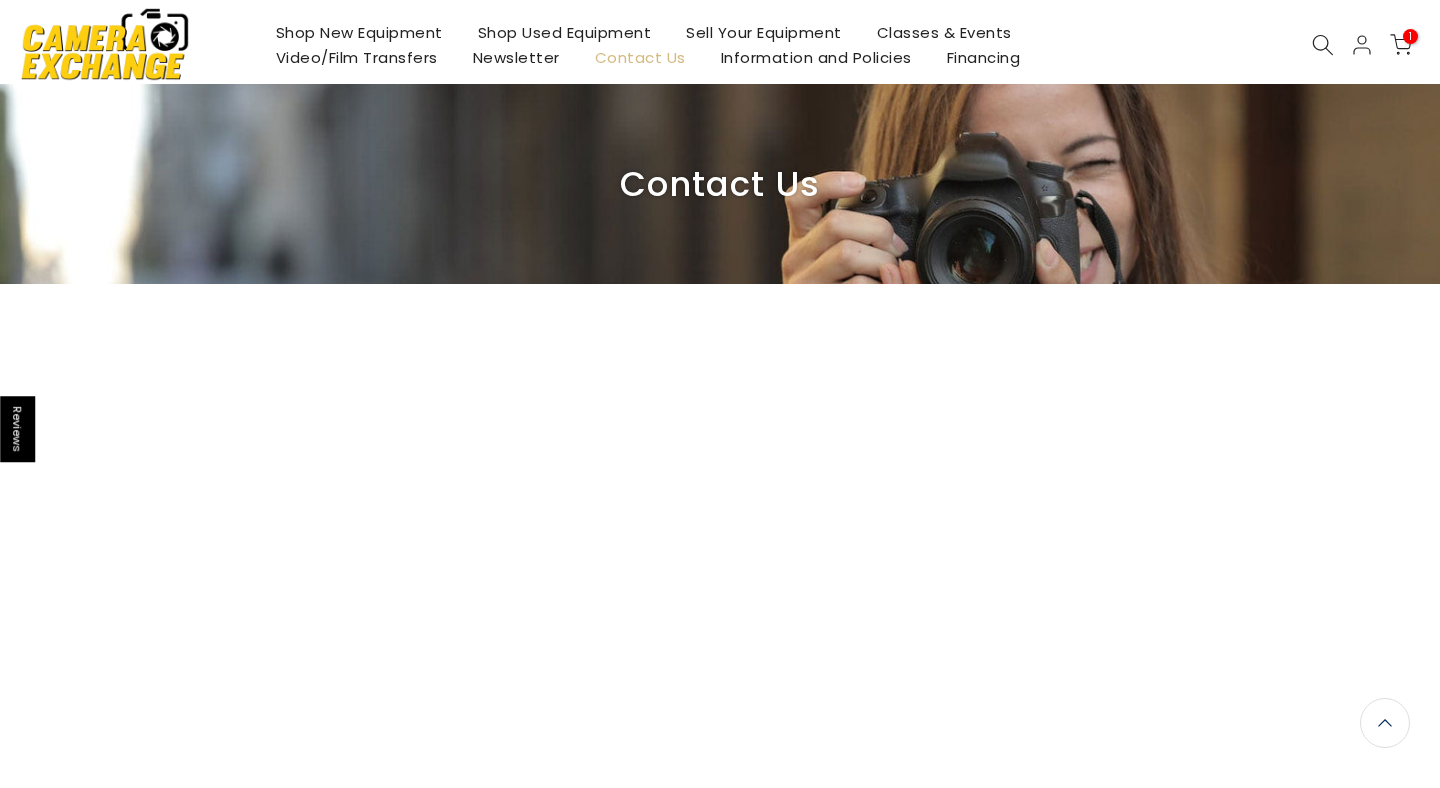 scroll, scrollTop: 0, scrollLeft: 0, axis: both 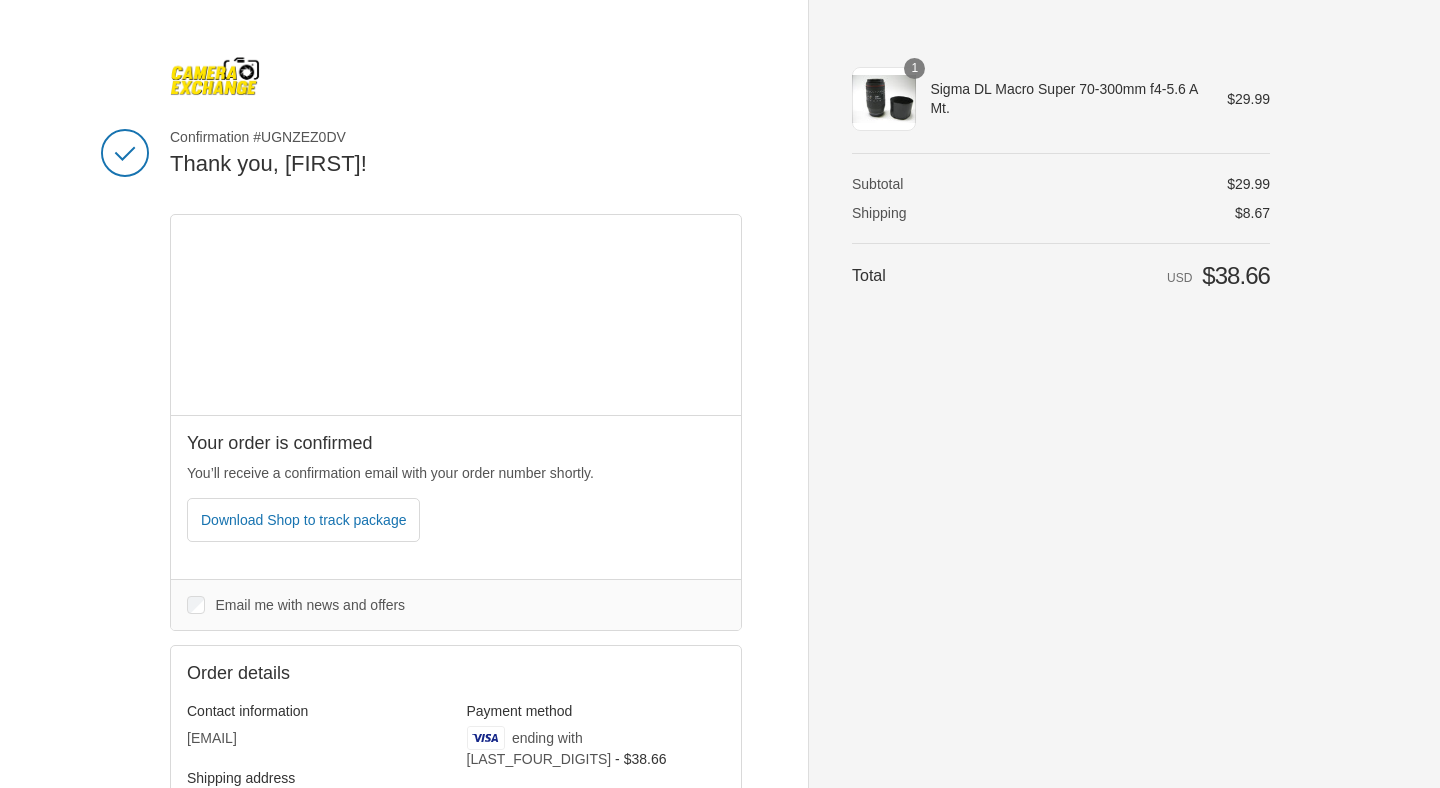 click on "Sigma DL Macro Super 70-300mm f4-5.6 A Mt." at bounding box center [1064, 98] 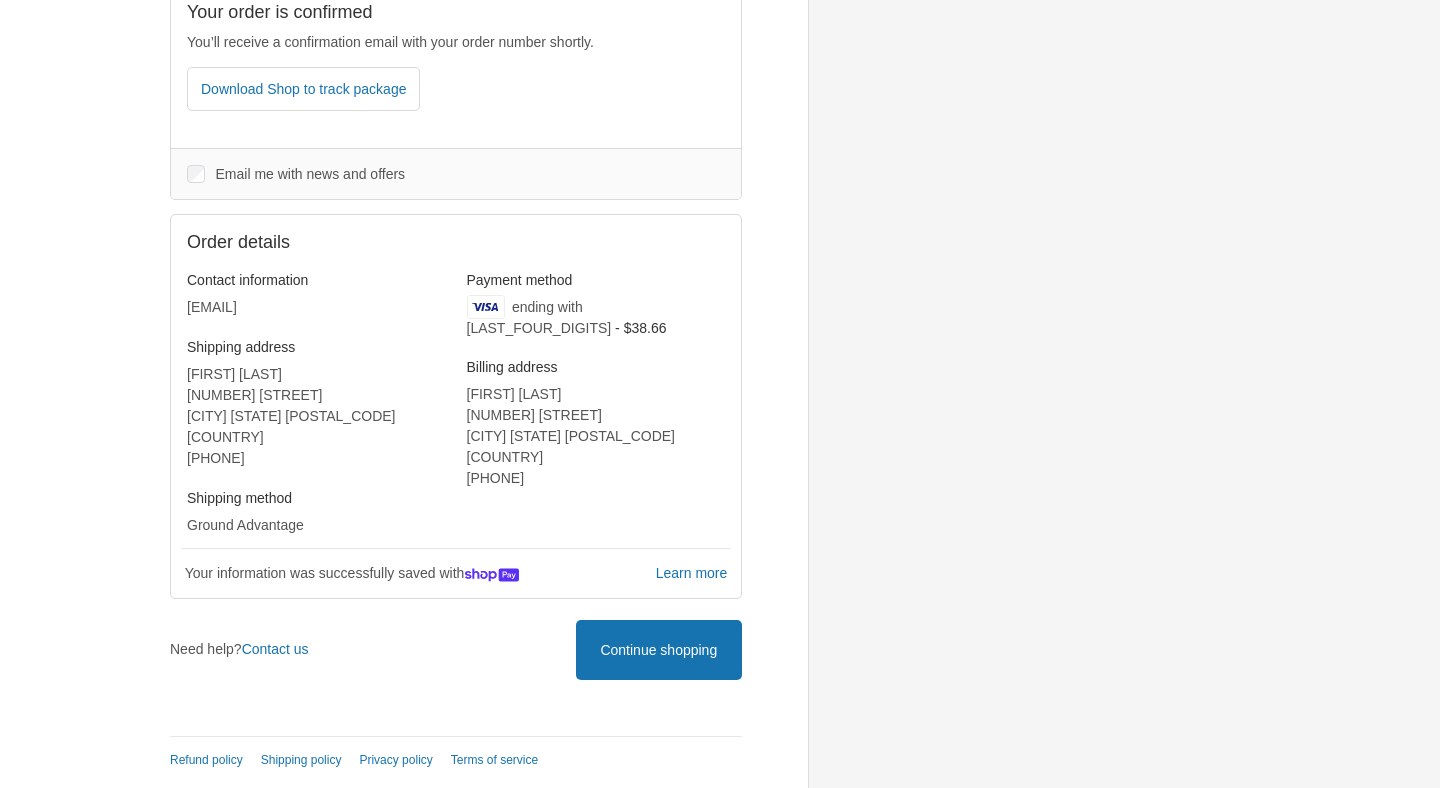 scroll, scrollTop: 0, scrollLeft: 0, axis: both 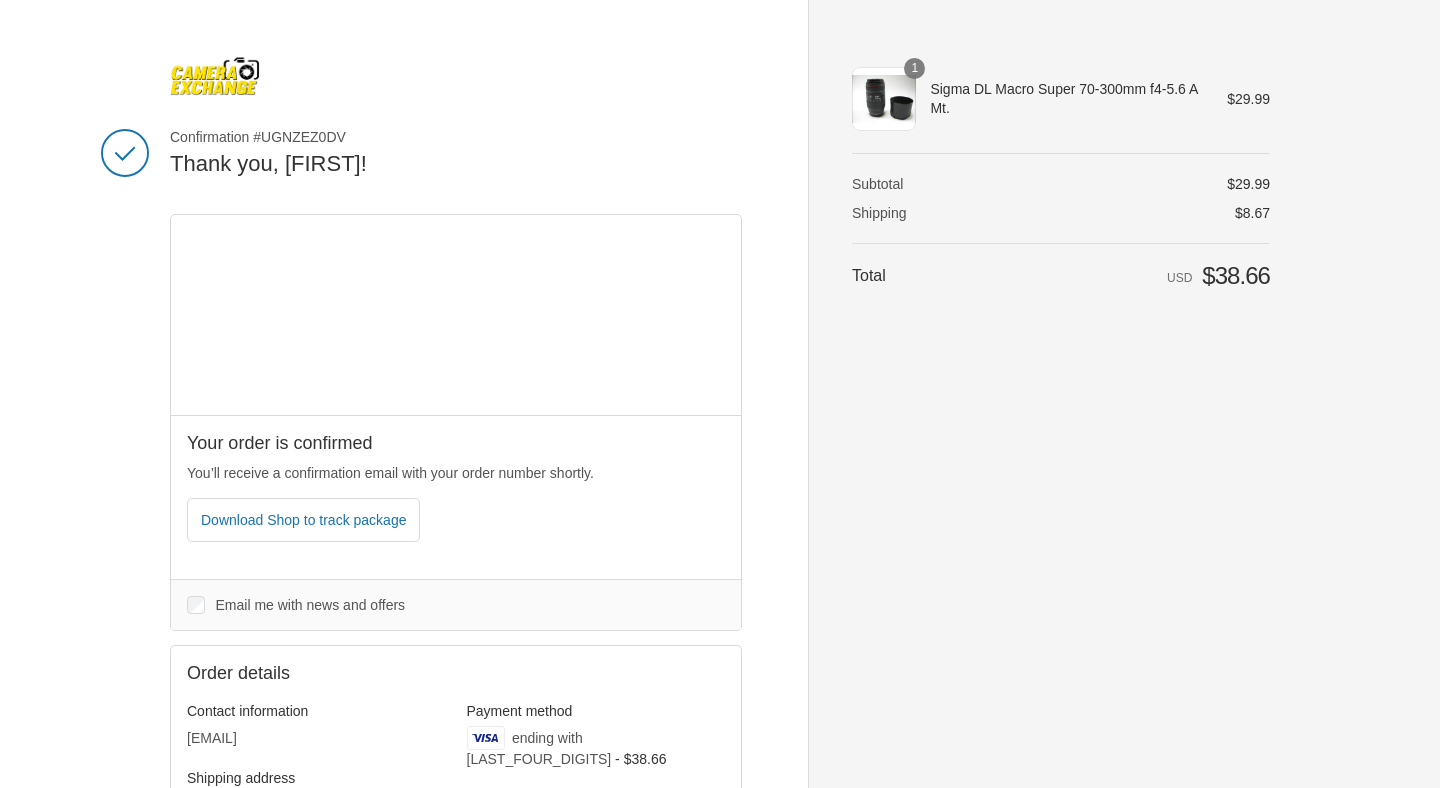 click on "Sigma DL Macro Super 70-300mm f4-5.6 A Mt." at bounding box center (1057, 99) 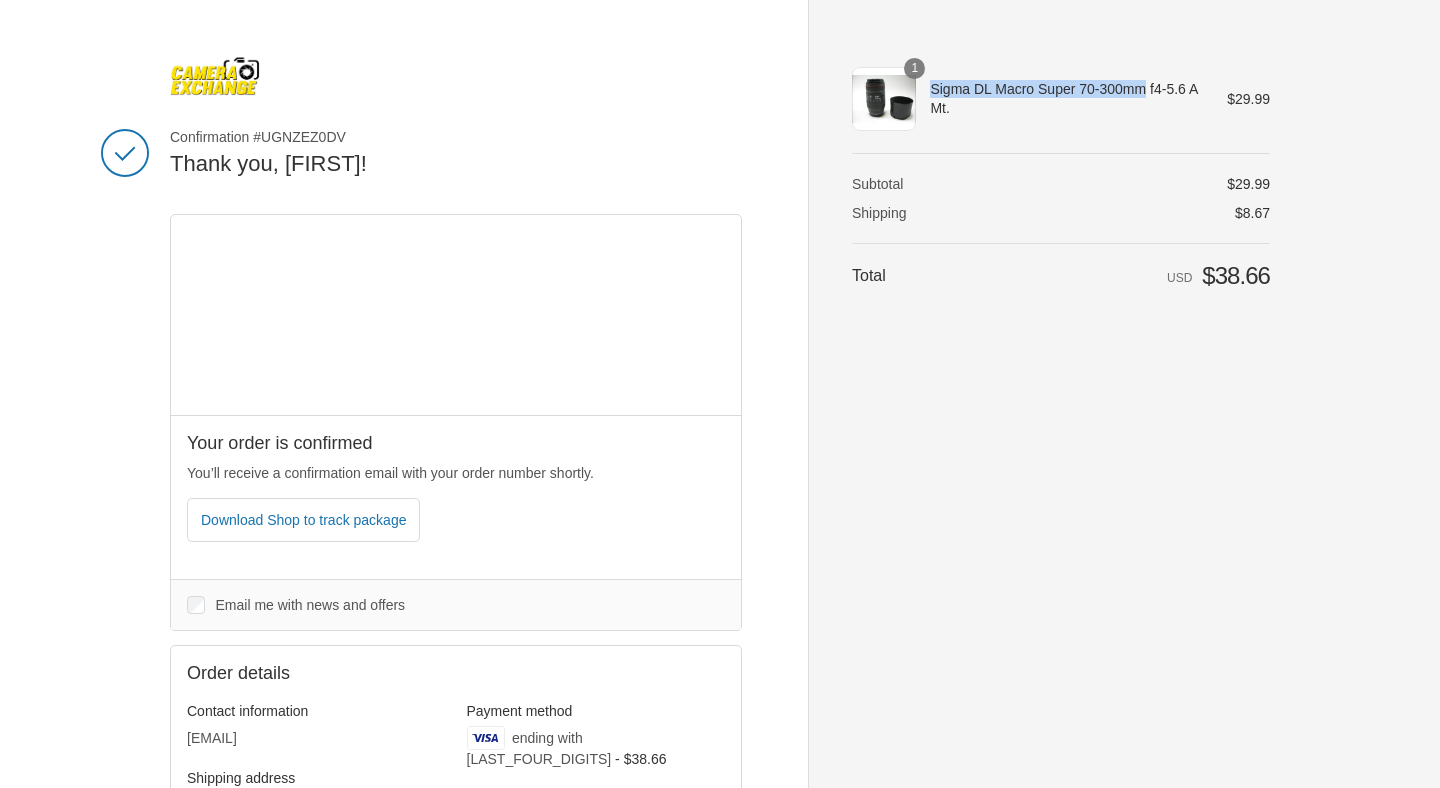 drag, startPoint x: 928, startPoint y: 86, endPoint x: 1150, endPoint y: 82, distance: 222.03603 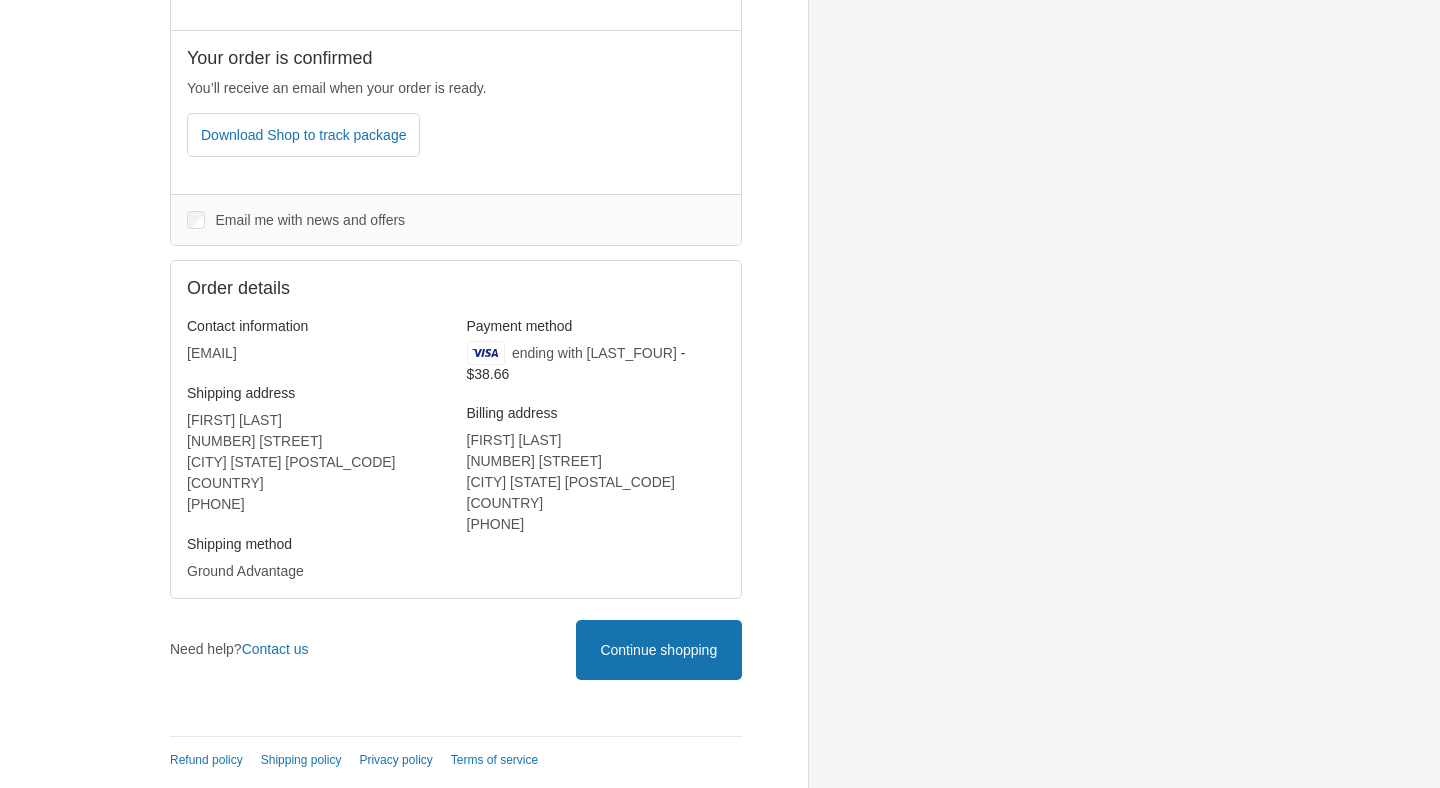 scroll, scrollTop: 0, scrollLeft: 0, axis: both 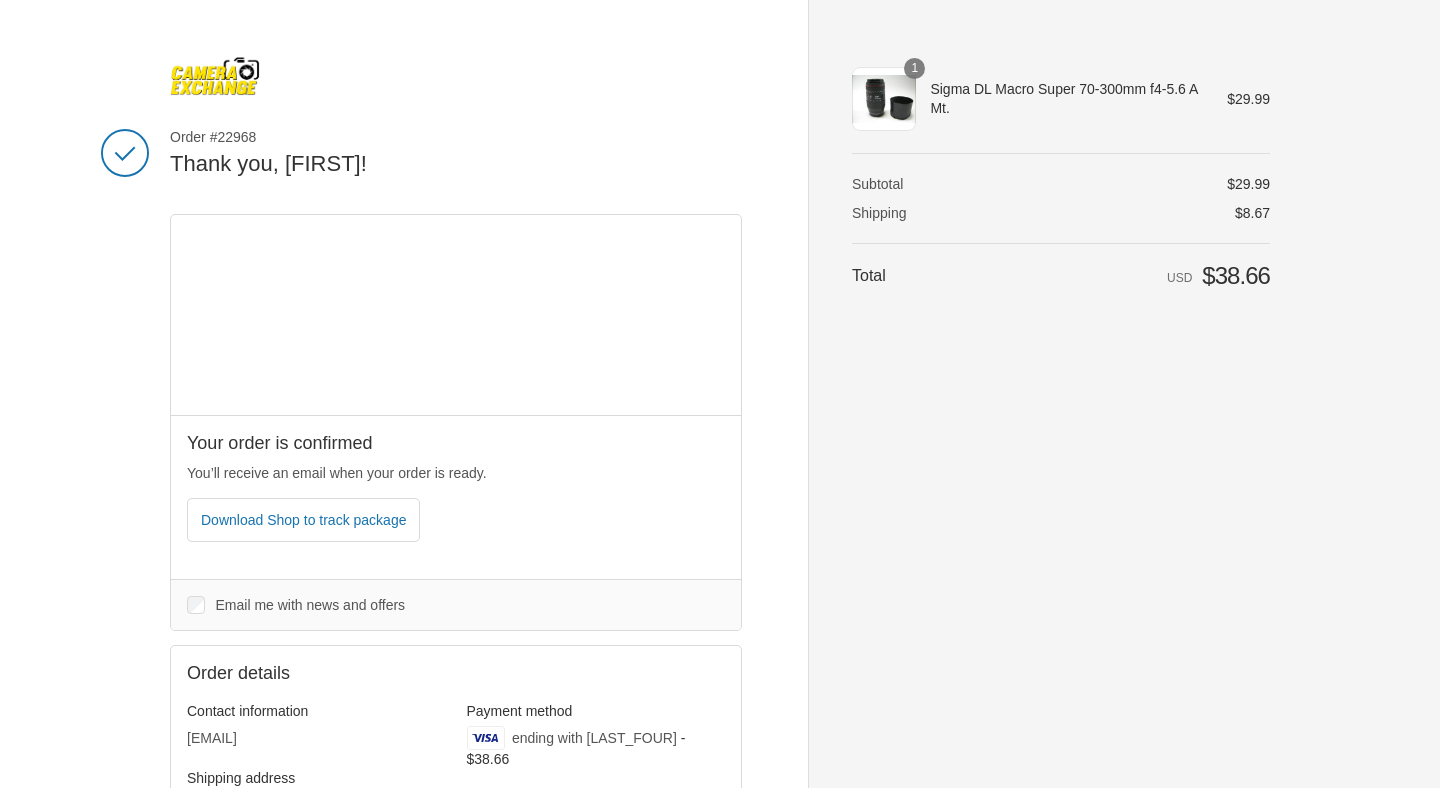 click on "Sigma DL Macro Super 70-300mm f4-5.6 A Mt." at bounding box center (1064, 98) 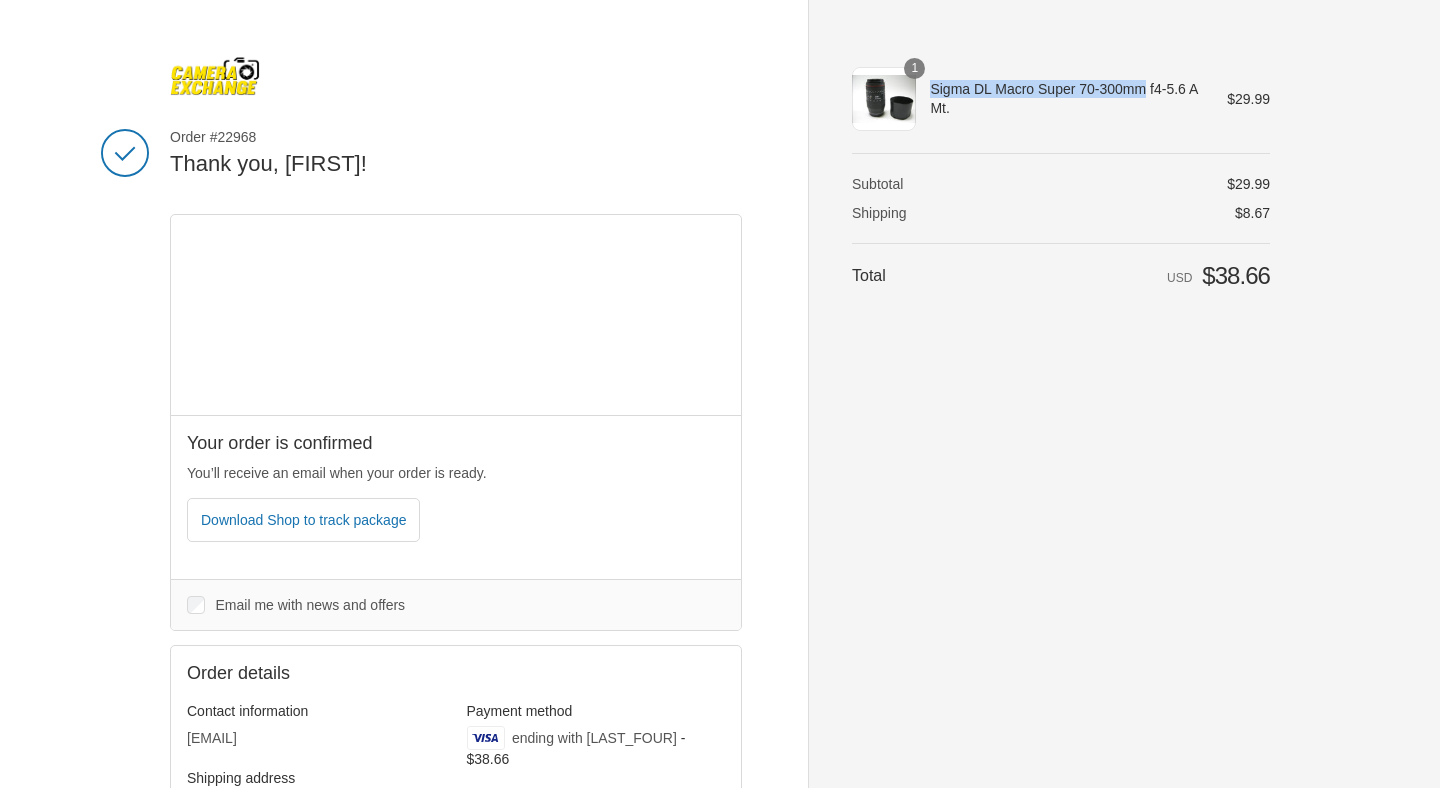 drag, startPoint x: 932, startPoint y: 90, endPoint x: 1151, endPoint y: 90, distance: 219 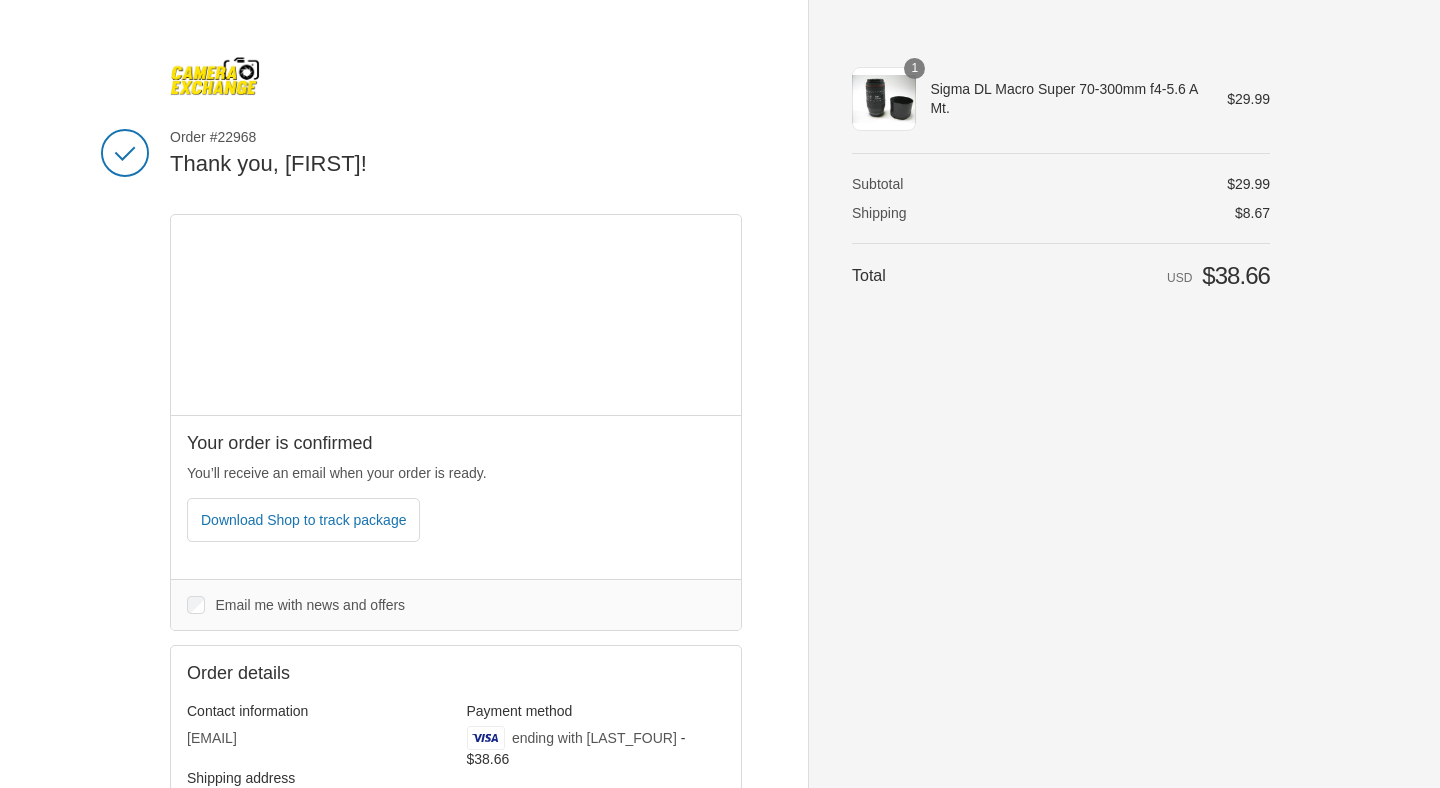 click on "Sigma DL Macro Super 70-300mm f4-5.6 A Mt." at bounding box center [1064, 98] 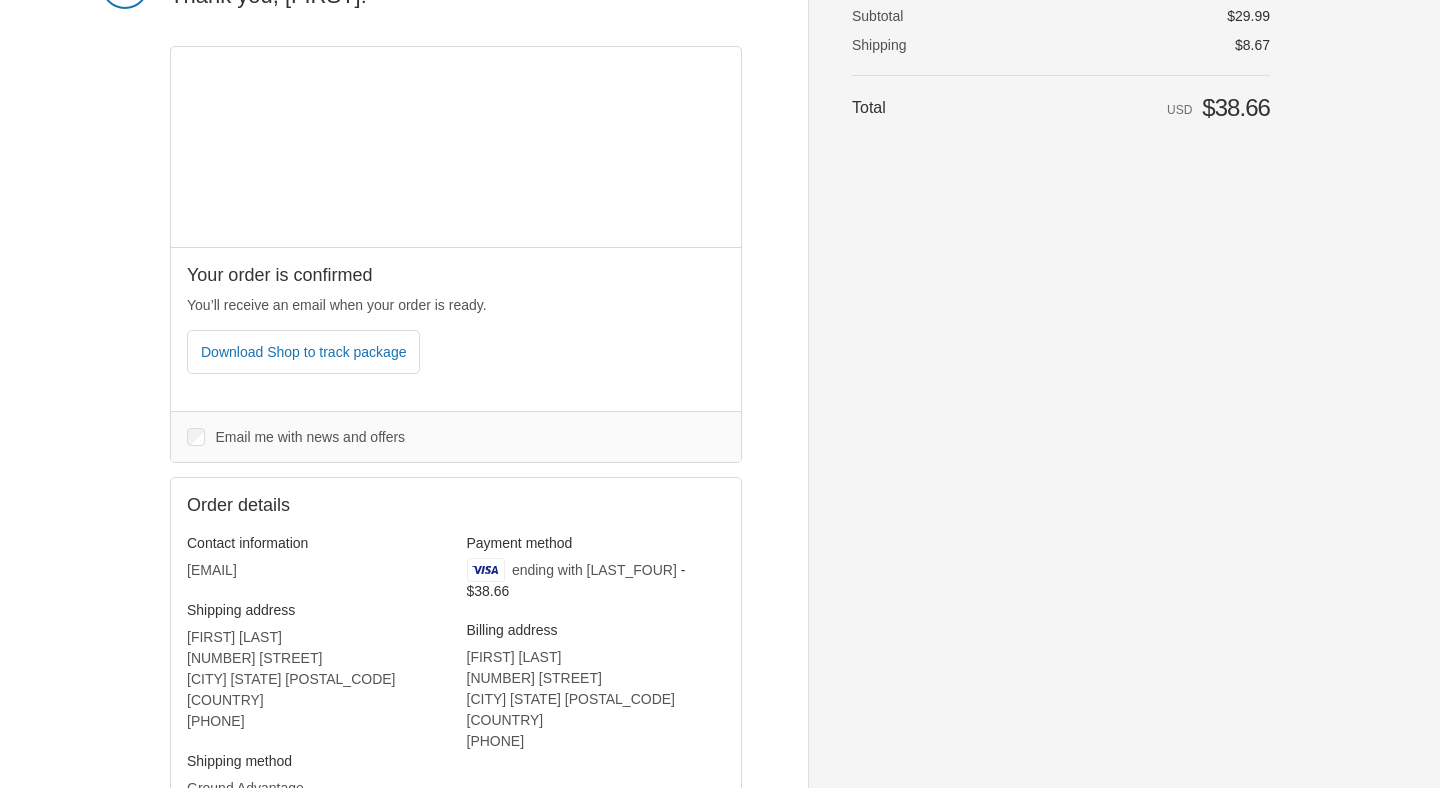 scroll, scrollTop: 385, scrollLeft: 0, axis: vertical 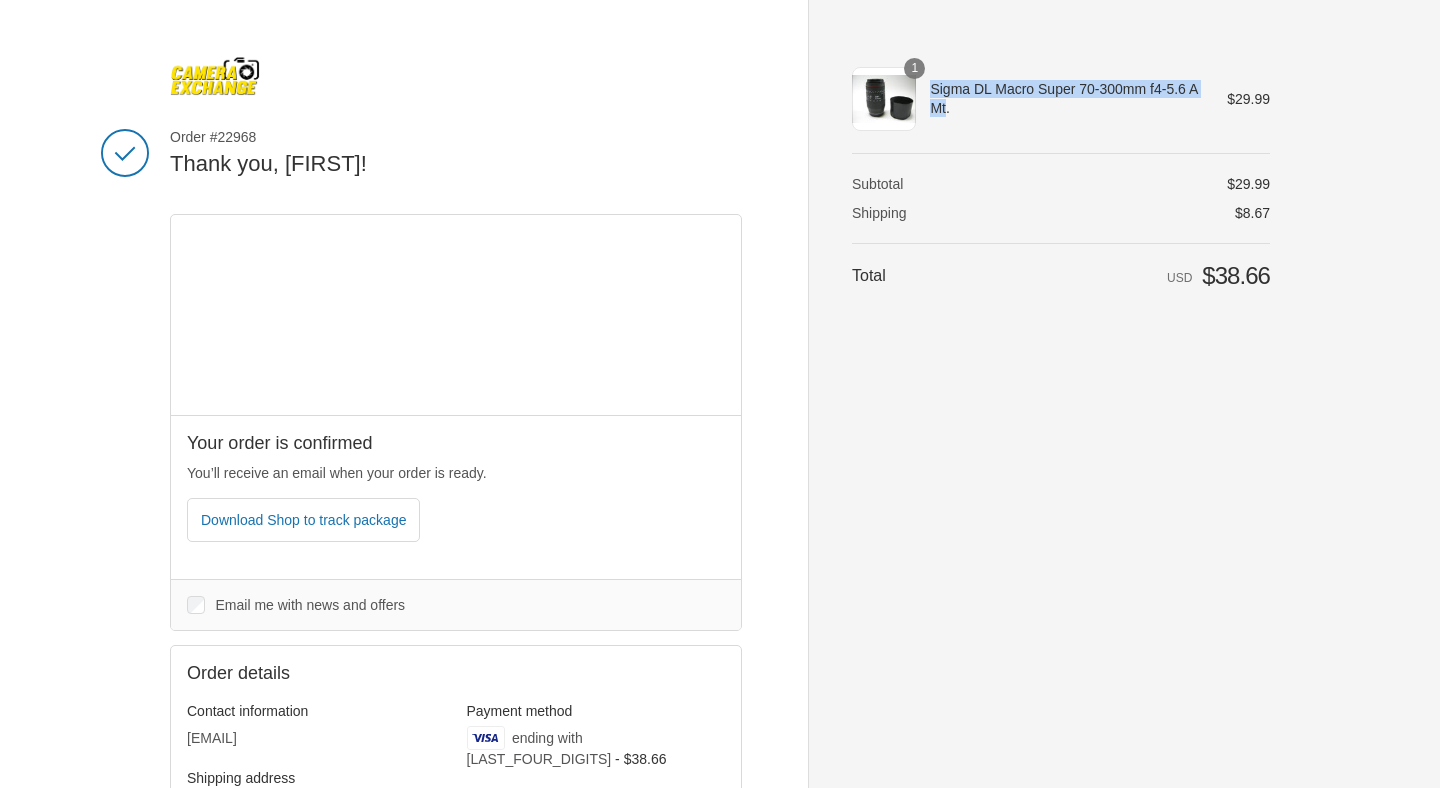 drag, startPoint x: 985, startPoint y: 106, endPoint x: 933, endPoint y: 90, distance: 54.405884 